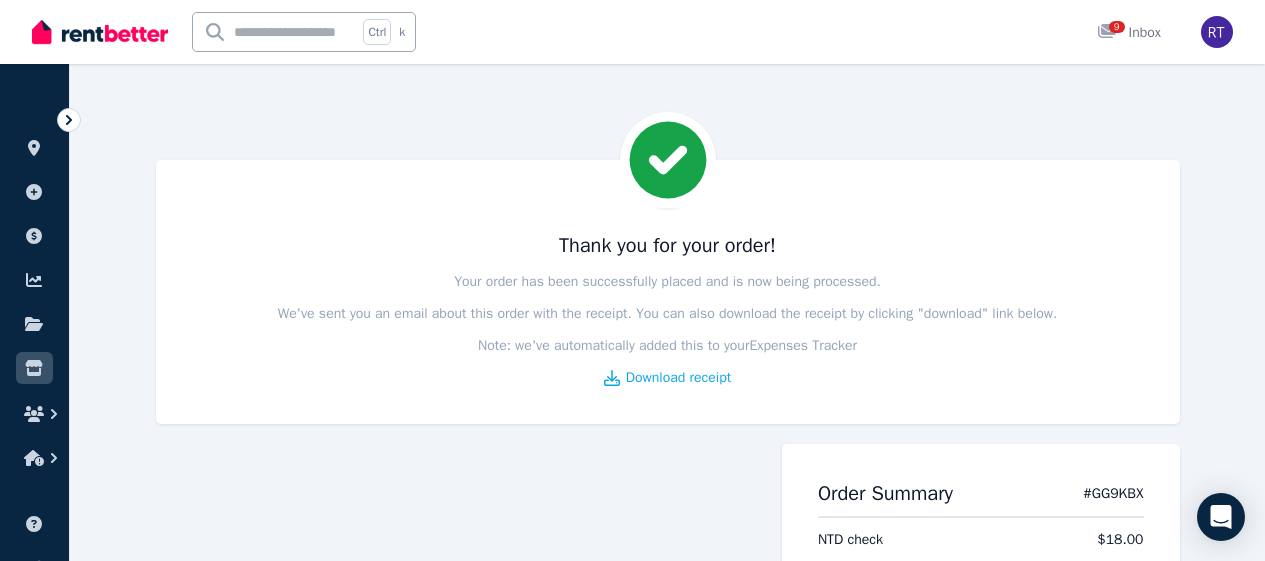 scroll, scrollTop: 0, scrollLeft: 0, axis: both 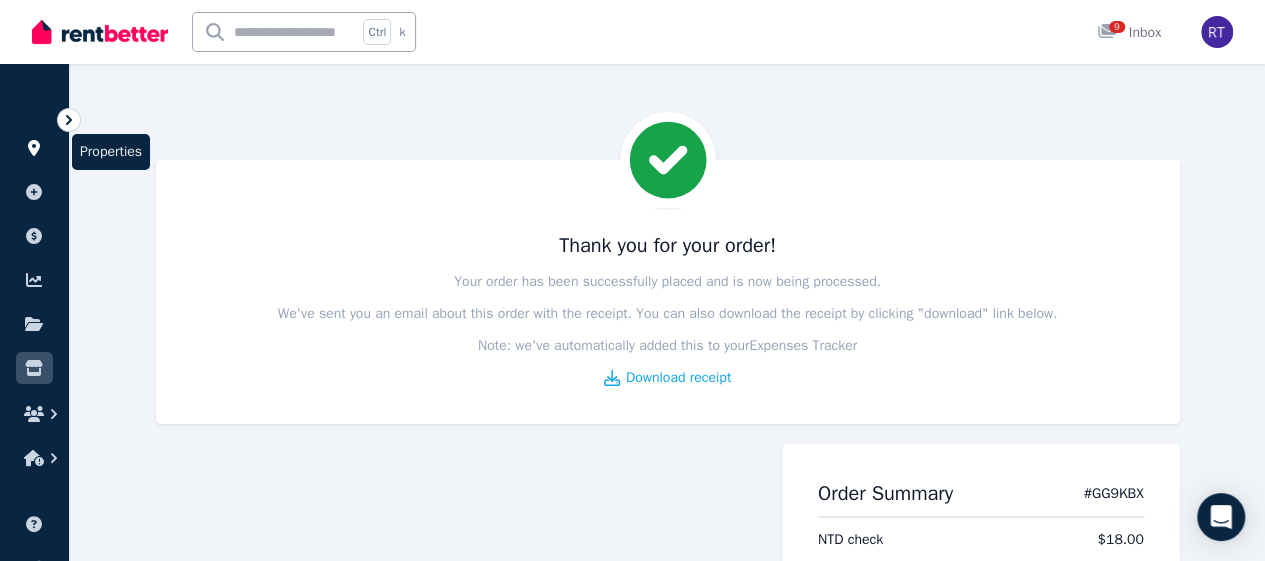 click 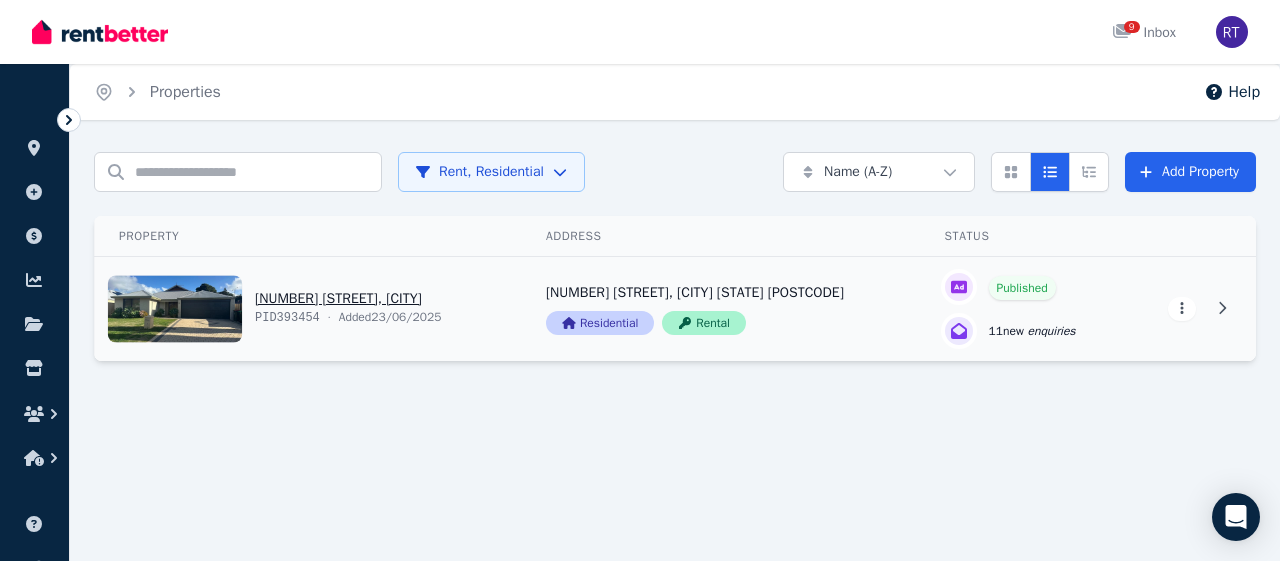 click on "Open main menu 9 Inbox Open user menu ORGANISE Properties Add property Payments Finance report Documents Marketplace Help centre Refer a friend Account settings Your profile [FIRST] [LAST] Home Properties Help Search properties Rent, Residential Name (A-Z) Add Property Property Address Status Actions [NUMBER] [STREET], [CITY] PID  393454 · Added  [NUMBER]/[NUMBER]/[YEAR] [NUMBER] [STREET], [CITY] [STATE] [POSTCODE] Residential Rental Published 11  new   enquiries View property details [NUMBER] [STREET], [CITY] [STATE] [POSTCODE] Residential Rental View property details Published 11  new   enquiries View property details View property details /portal" at bounding box center [640, 280] 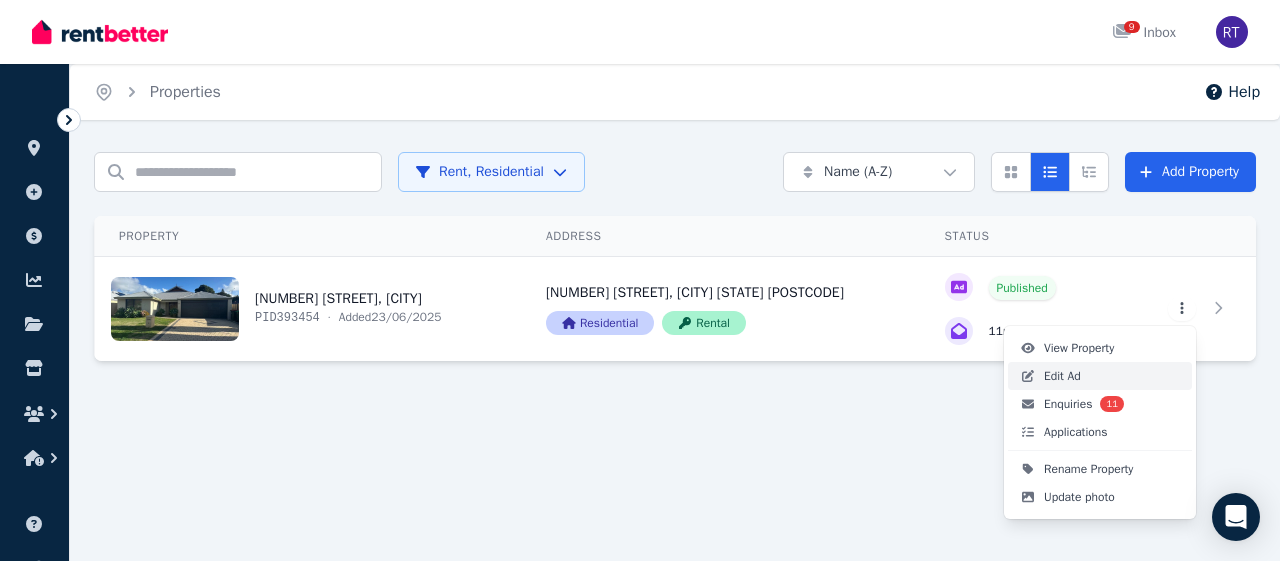 click on "Edit Ad" at bounding box center (1062, 376) 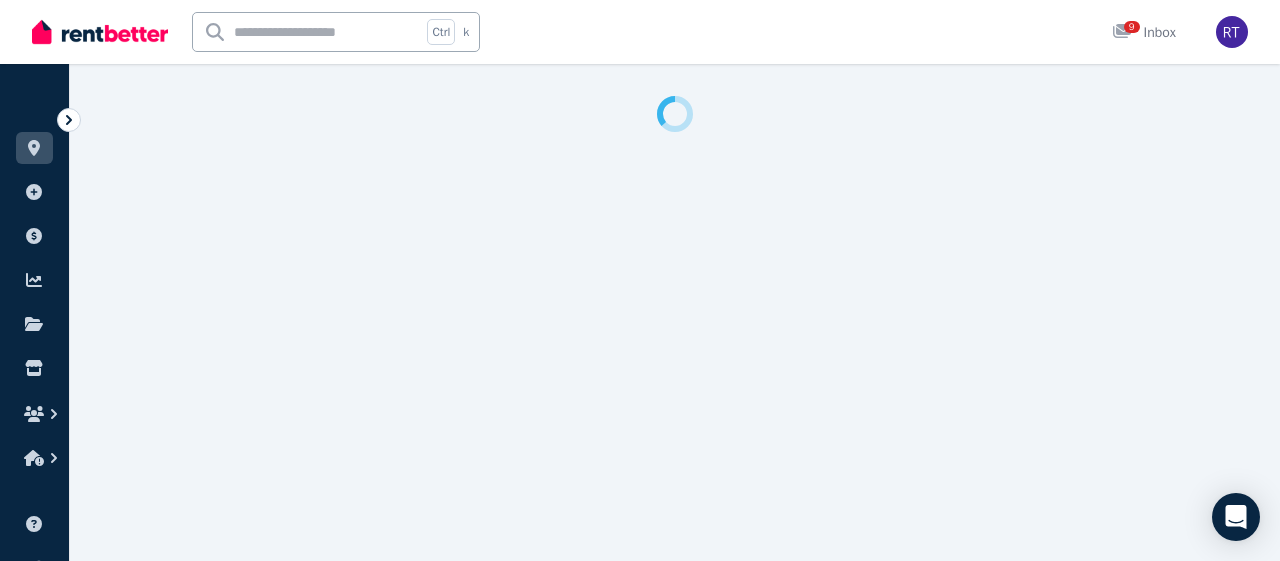 select on "**********" 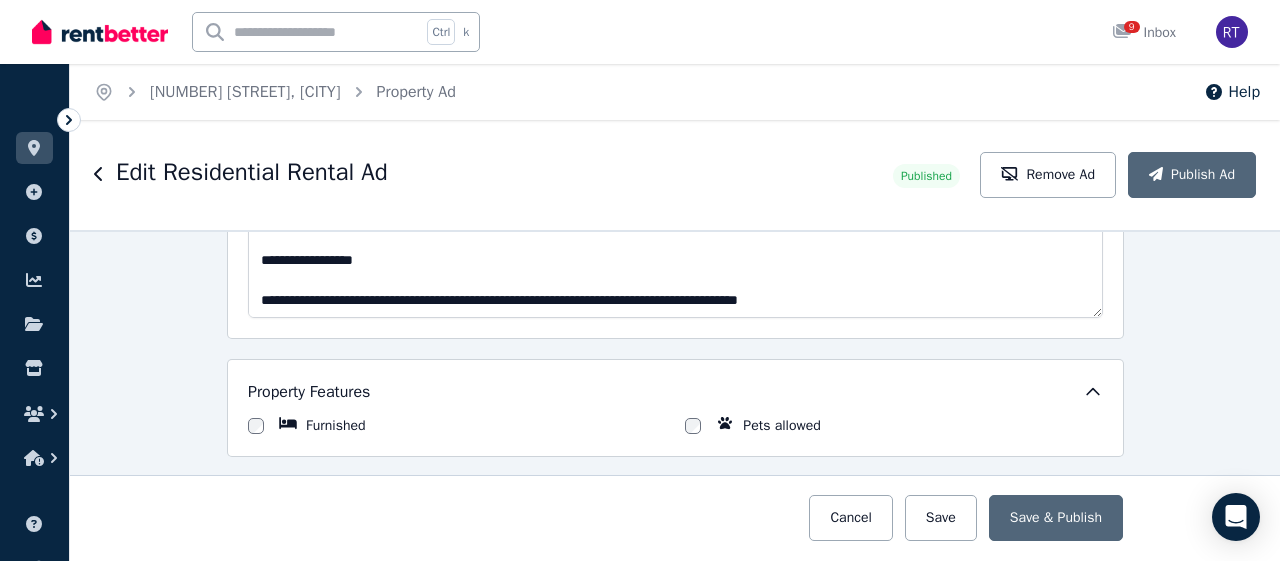 scroll, scrollTop: 1382, scrollLeft: 0, axis: vertical 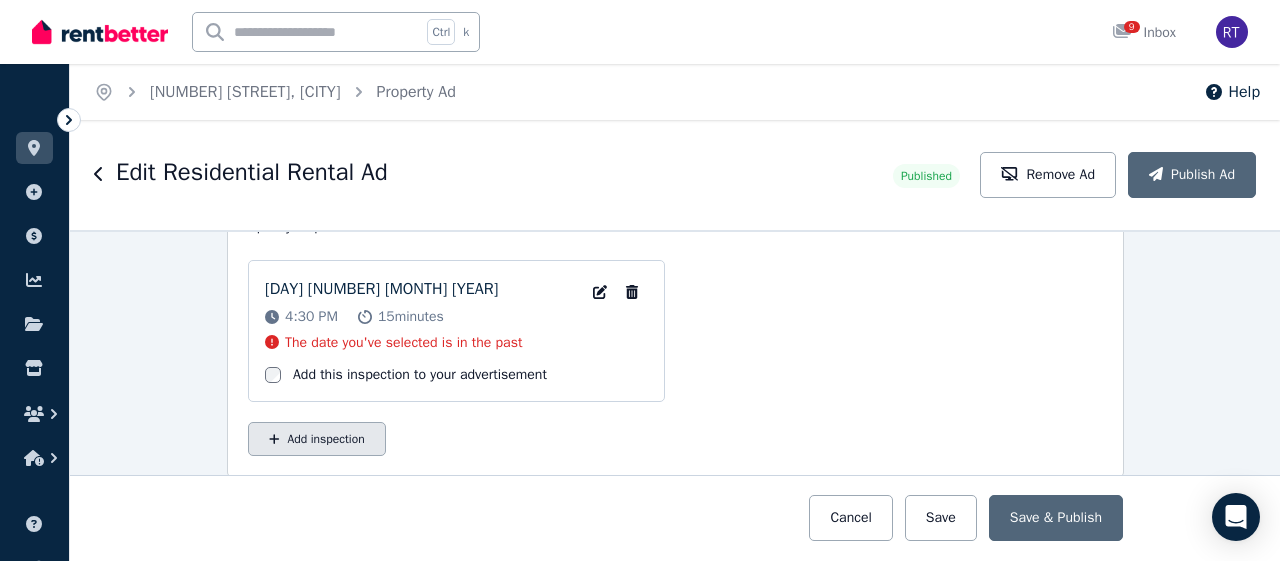 click on "Add inspection" at bounding box center (317, 439) 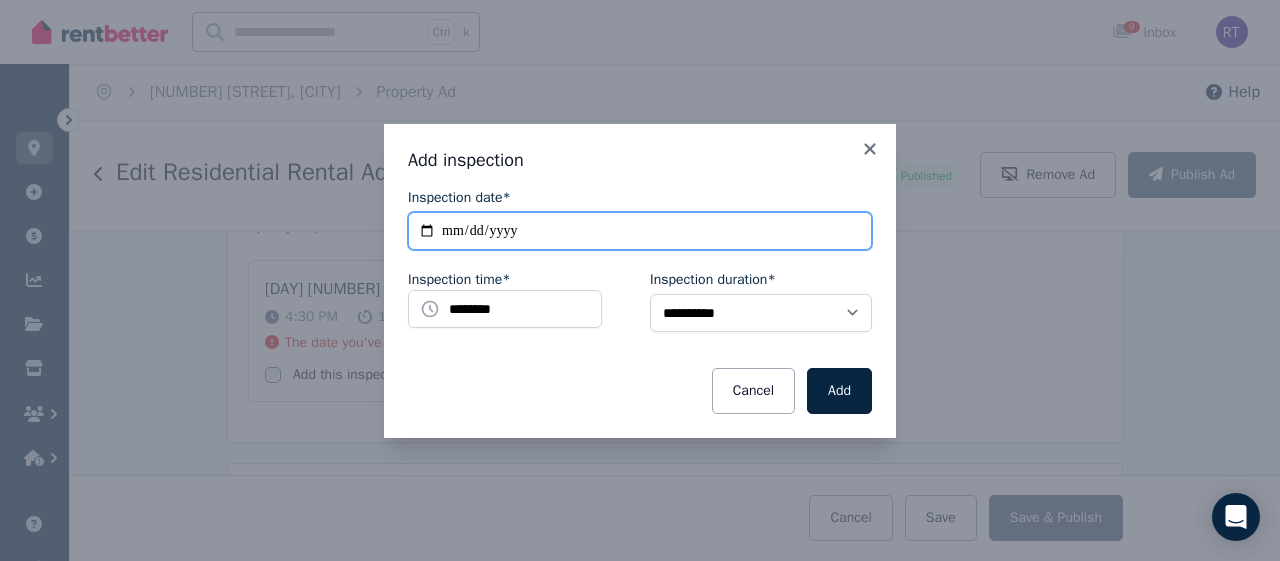 click on "**********" at bounding box center (640, 231) 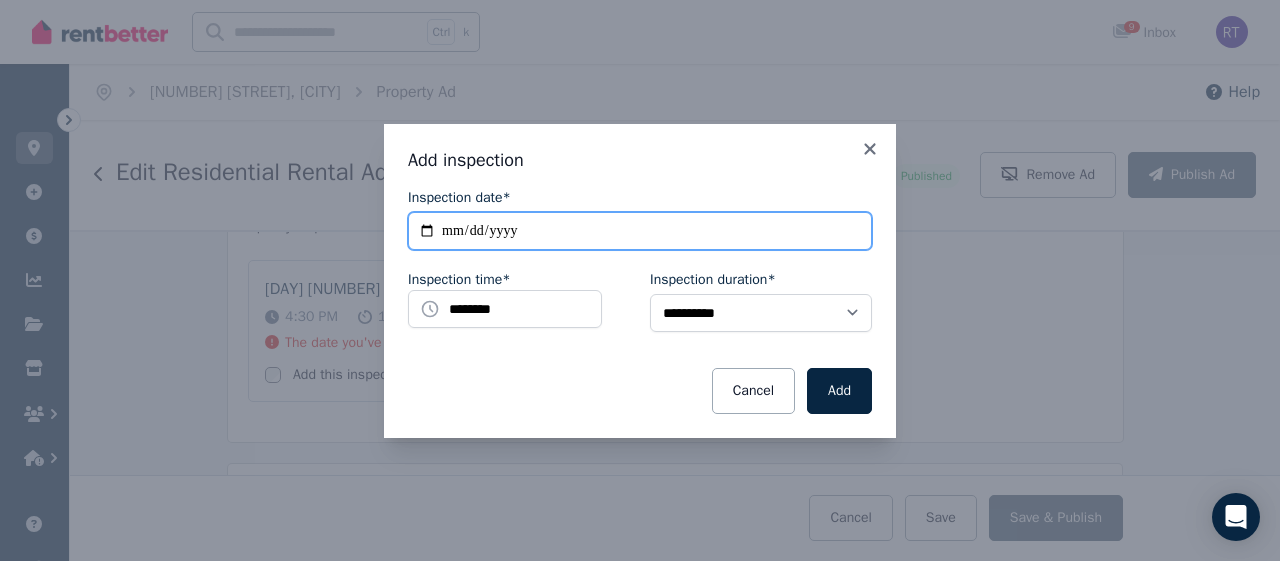 type on "**********" 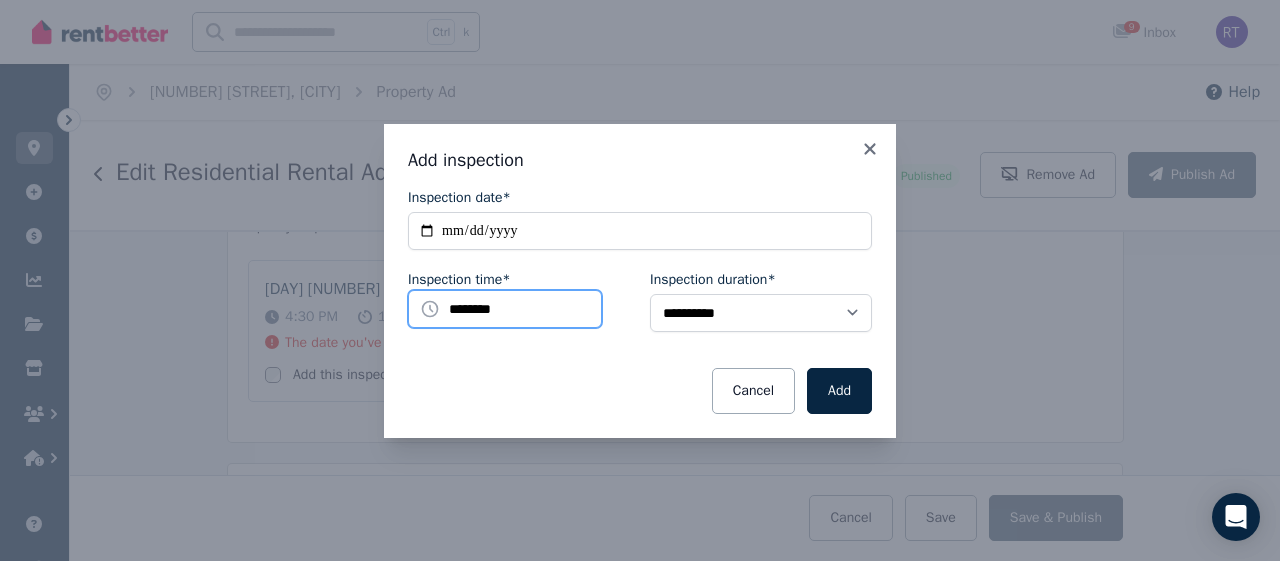 click on "********" at bounding box center (505, 309) 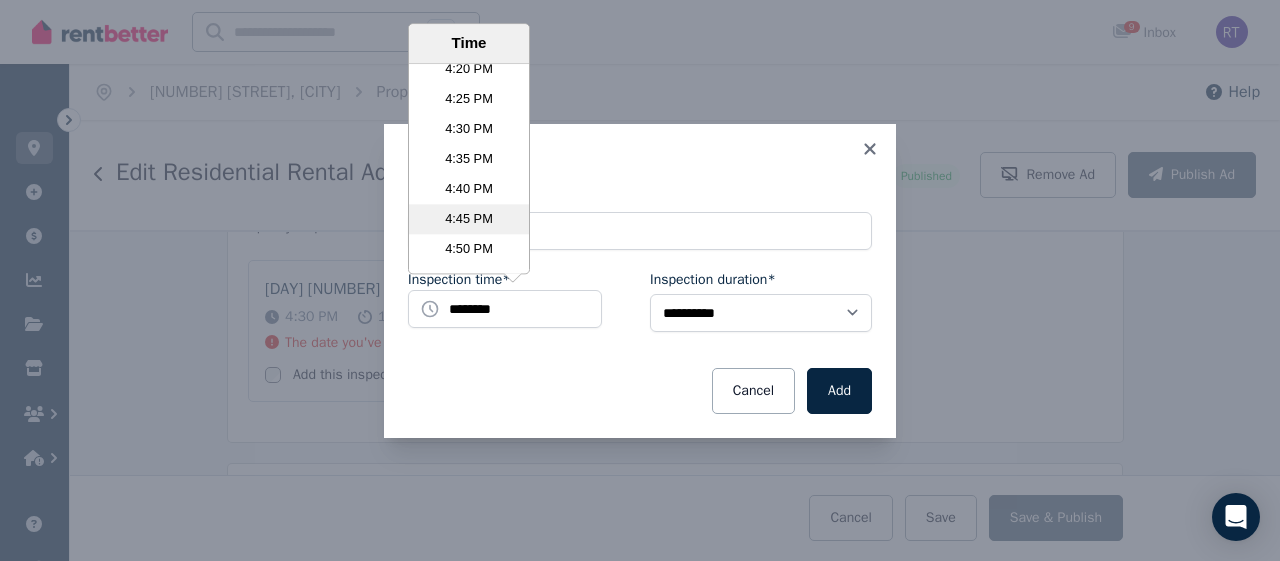 click on "4:45 PM" at bounding box center [469, 219] 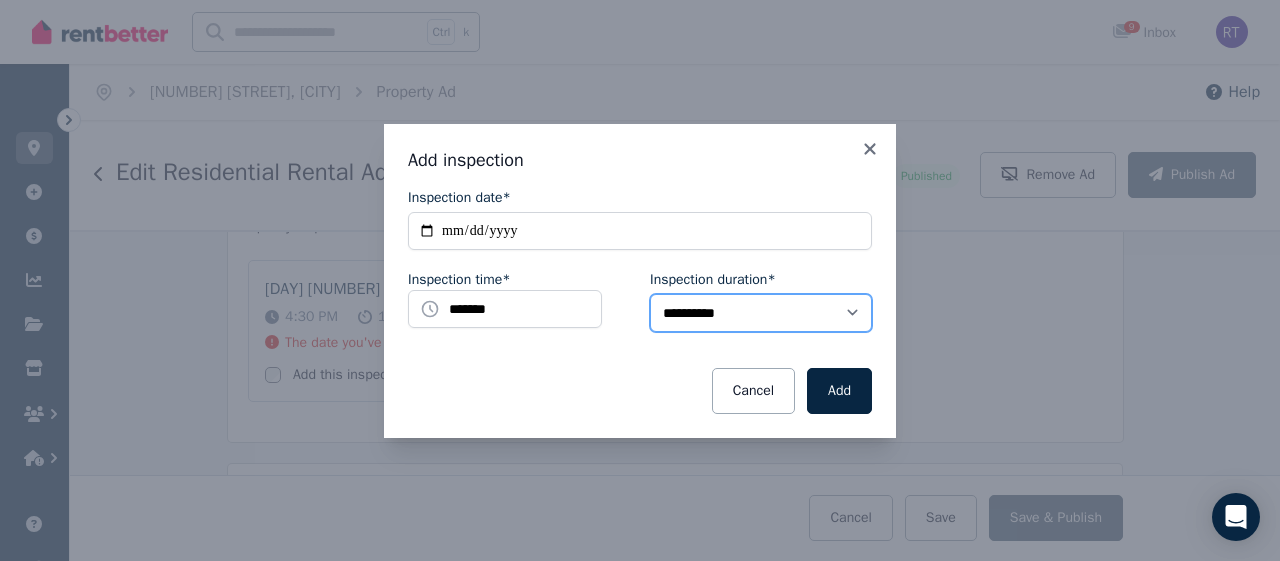 click on "**********" at bounding box center [761, 313] 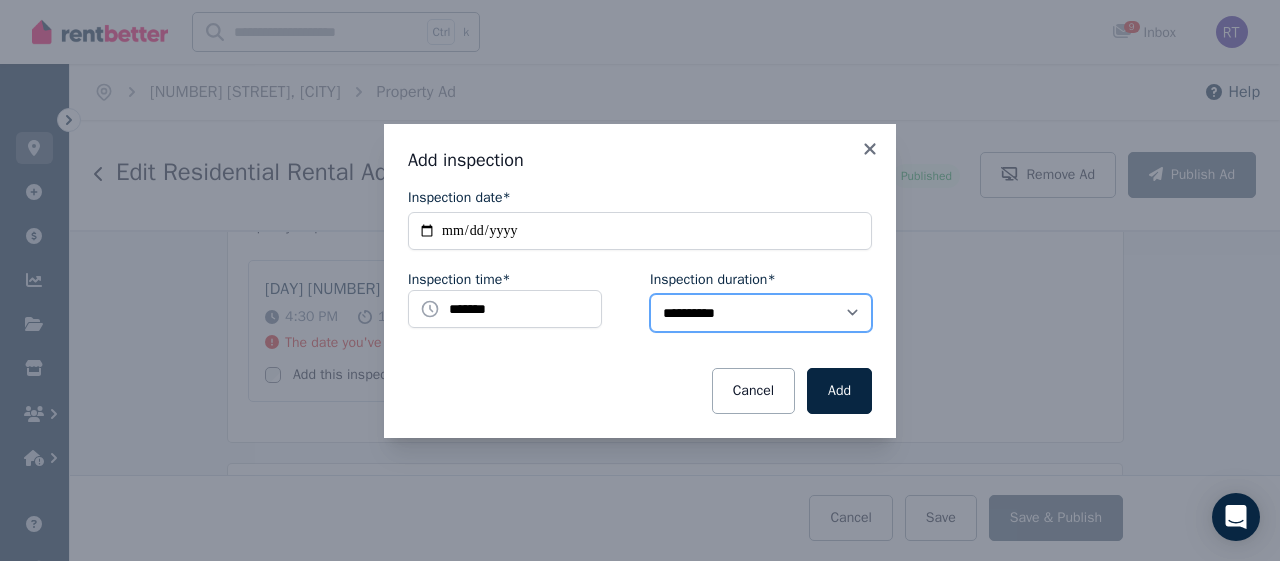 click on "**********" at bounding box center [761, 313] 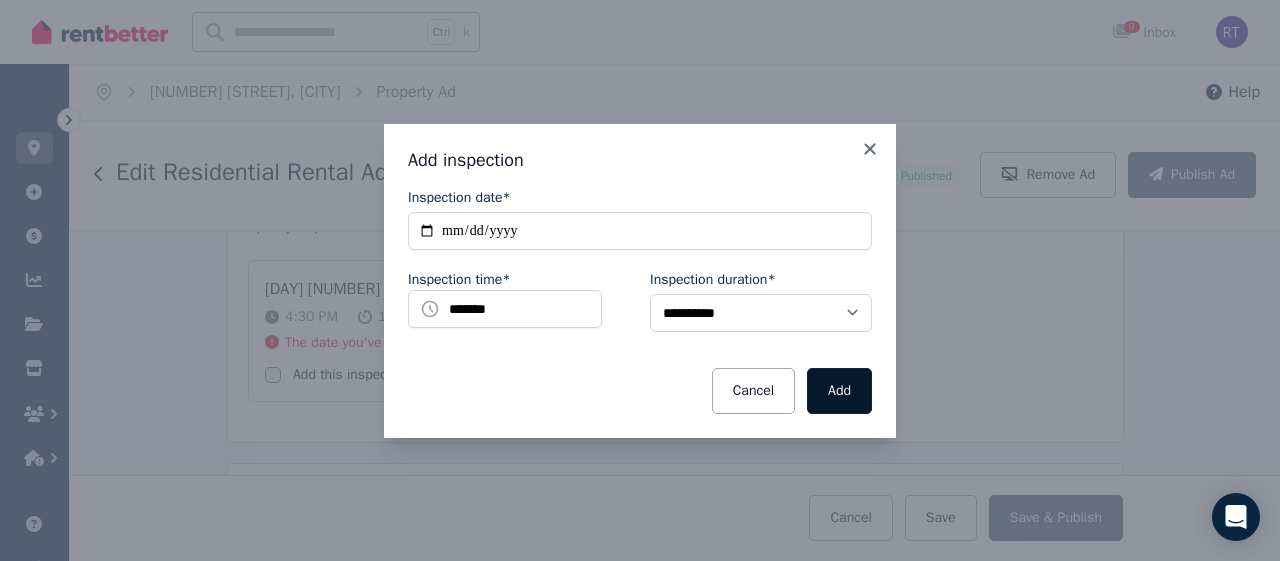 click on "Add" at bounding box center [839, 391] 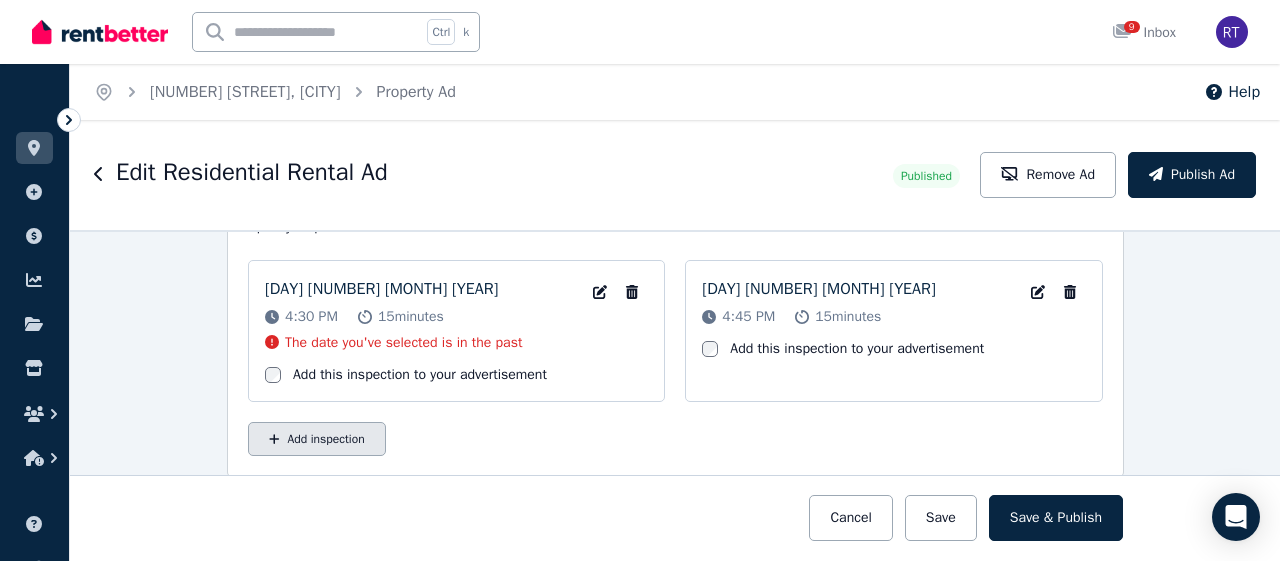 click on "Add inspection" at bounding box center (317, 439) 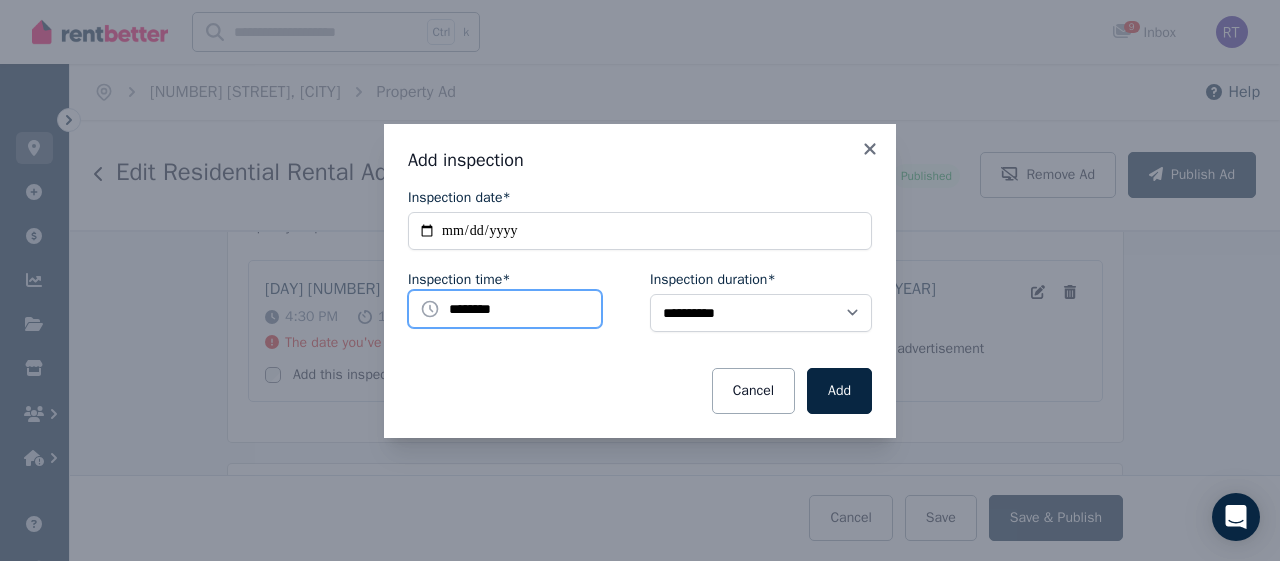 click on "********" at bounding box center [505, 309] 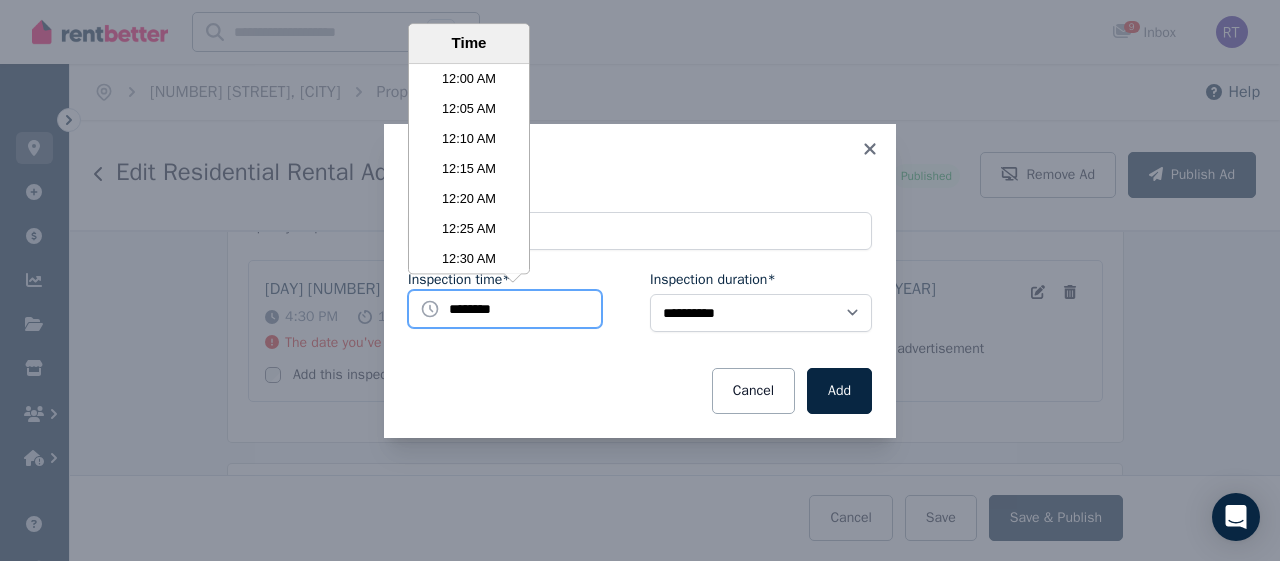 scroll, scrollTop: 3690, scrollLeft: 0, axis: vertical 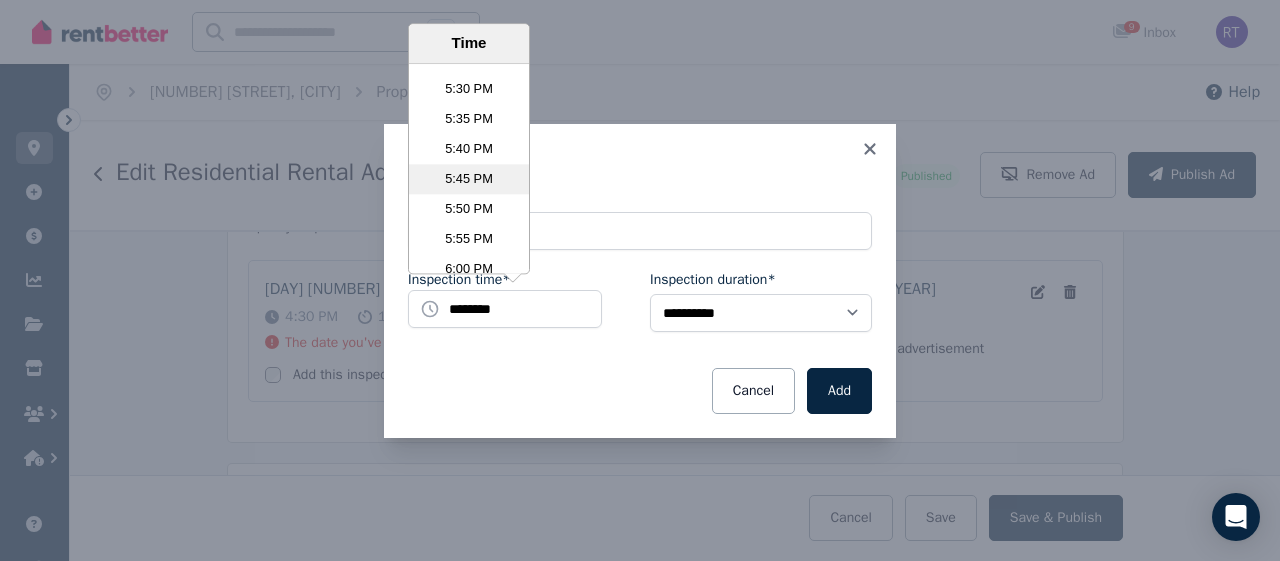 click on "5:45 PM" at bounding box center [469, 179] 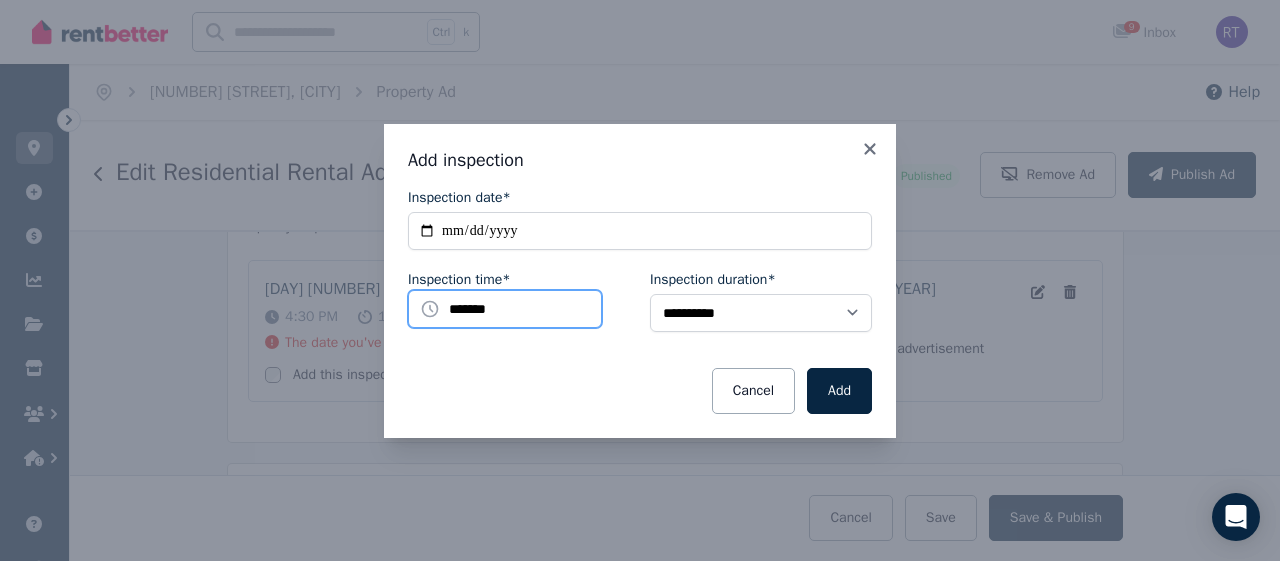 click on "*******" at bounding box center [505, 309] 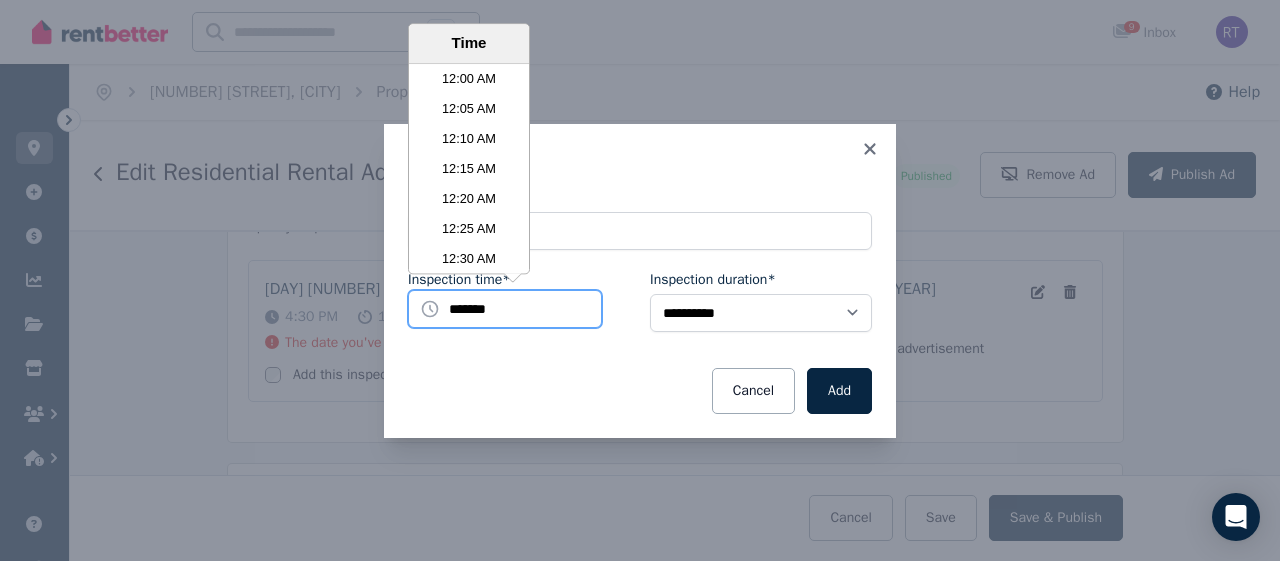 scroll, scrollTop: 6300, scrollLeft: 0, axis: vertical 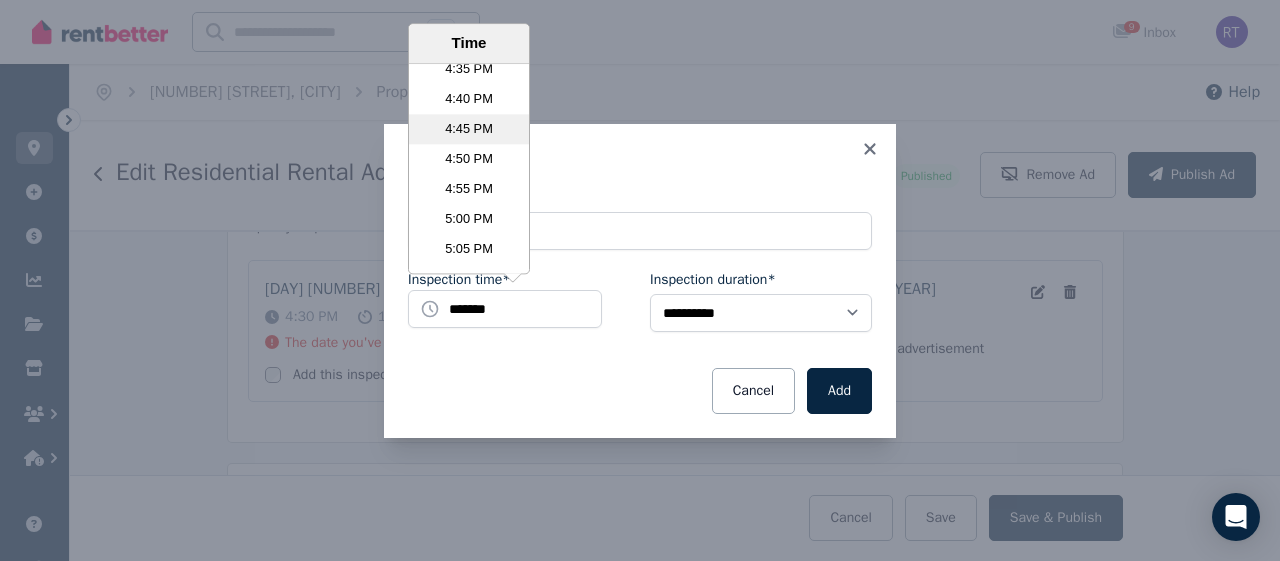 click on "4:45 PM" at bounding box center (469, 129) 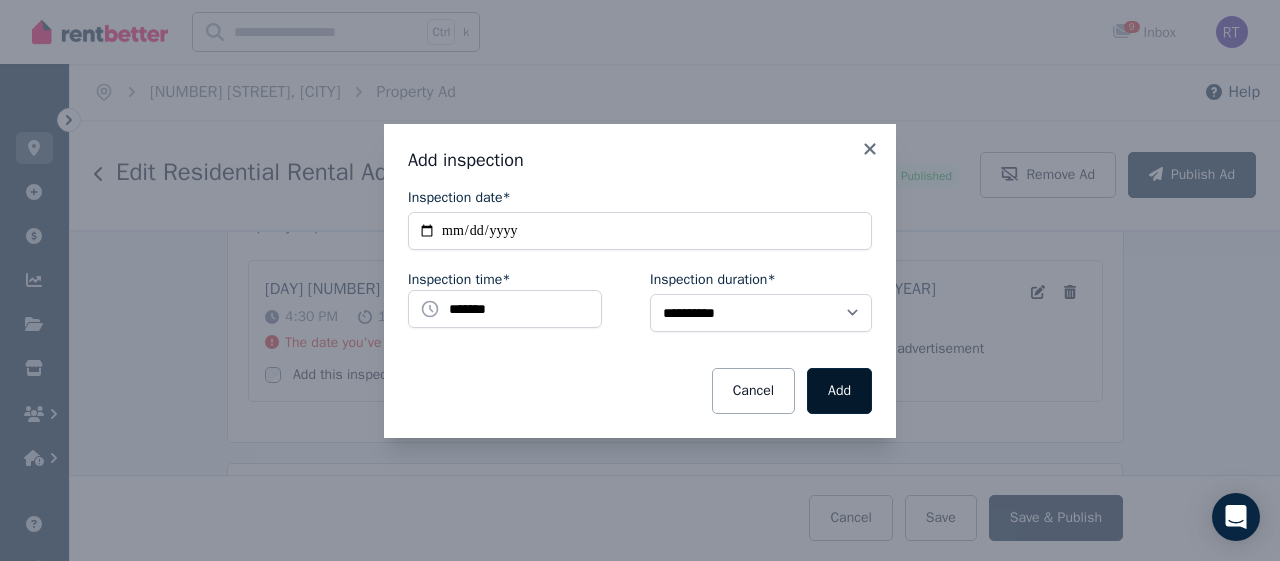 click on "Add" at bounding box center (839, 391) 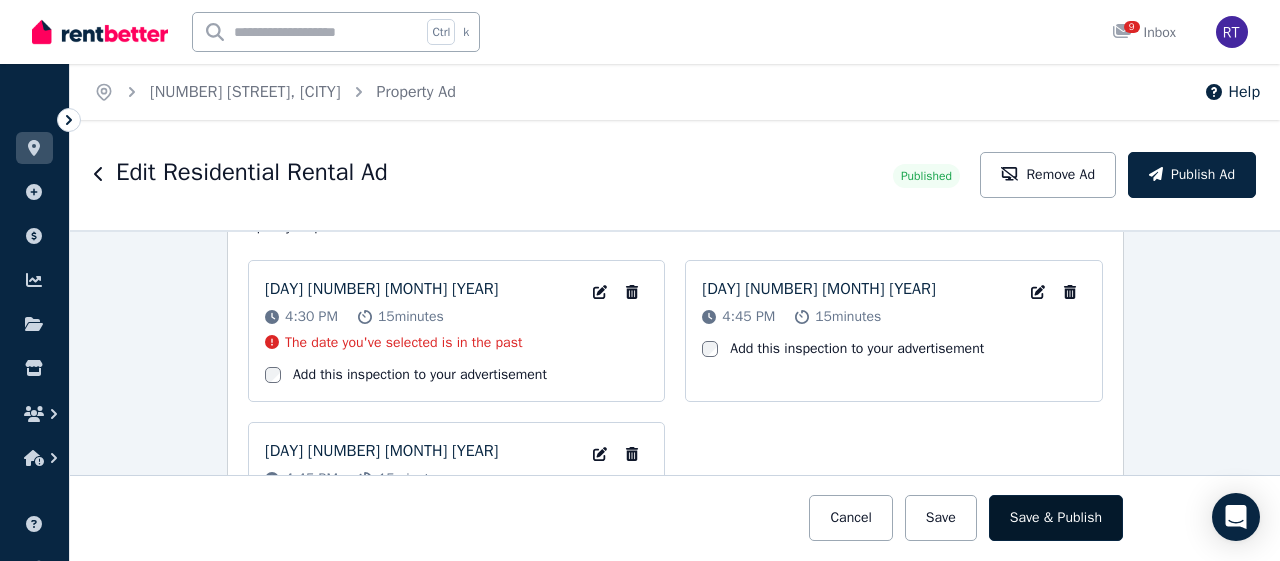 click on "Save & Publish" at bounding box center (1056, 518) 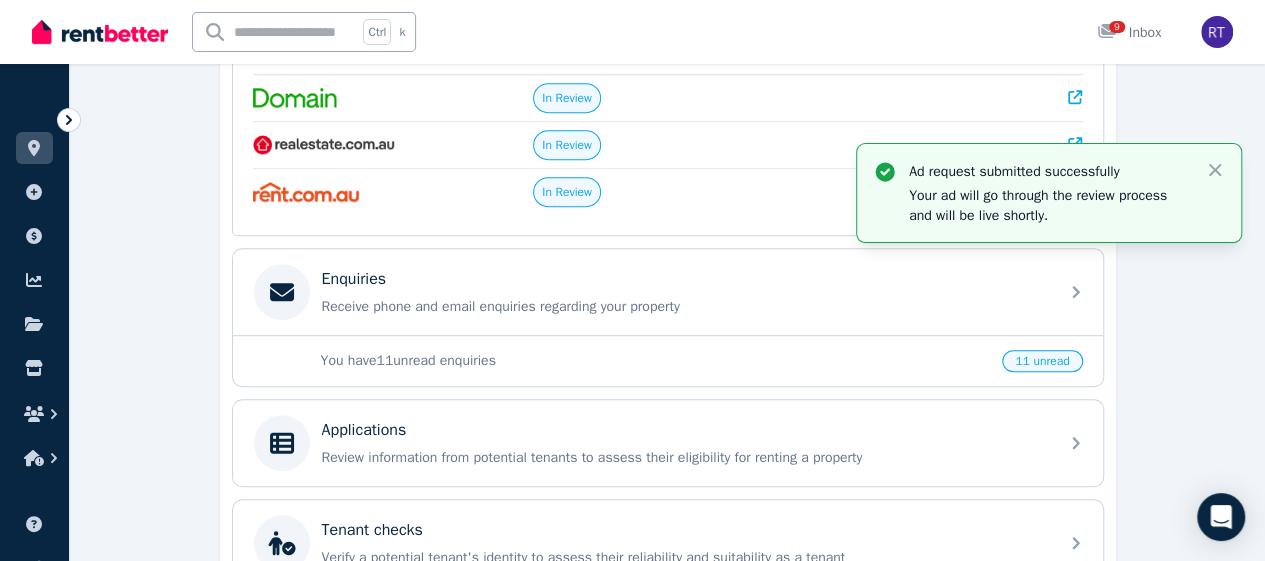 scroll, scrollTop: 482, scrollLeft: 0, axis: vertical 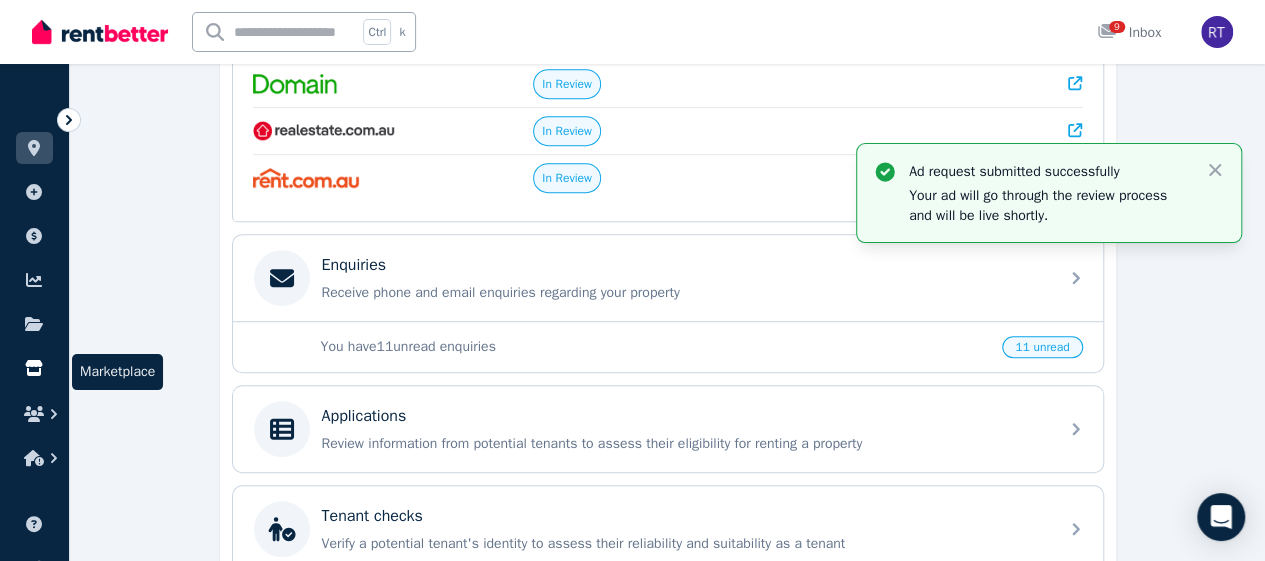 click 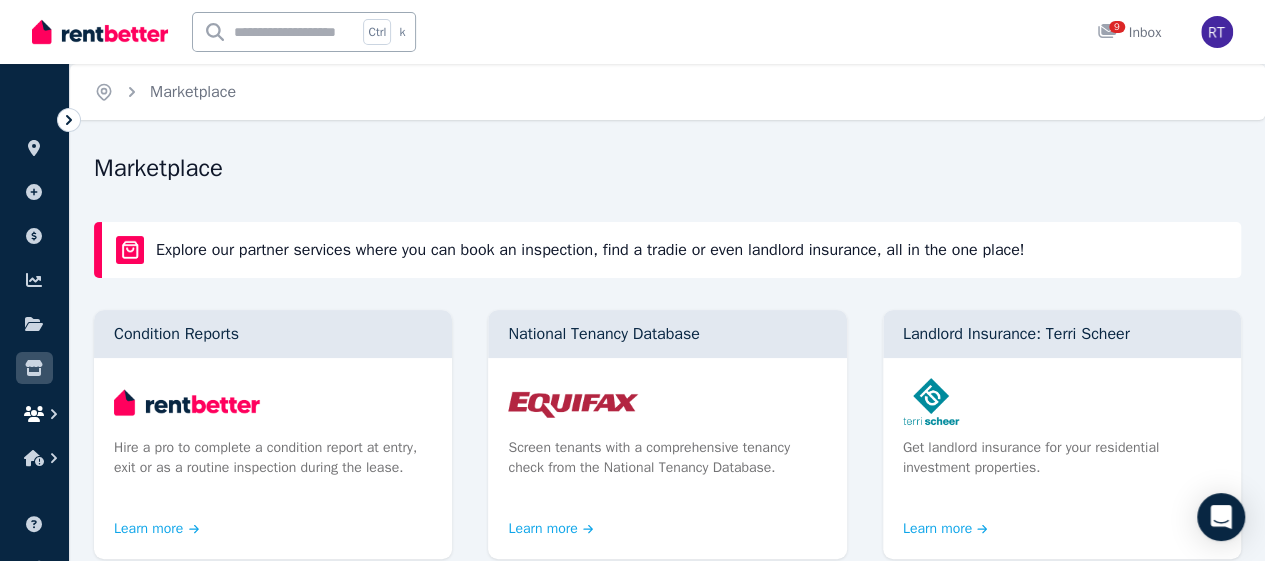 click 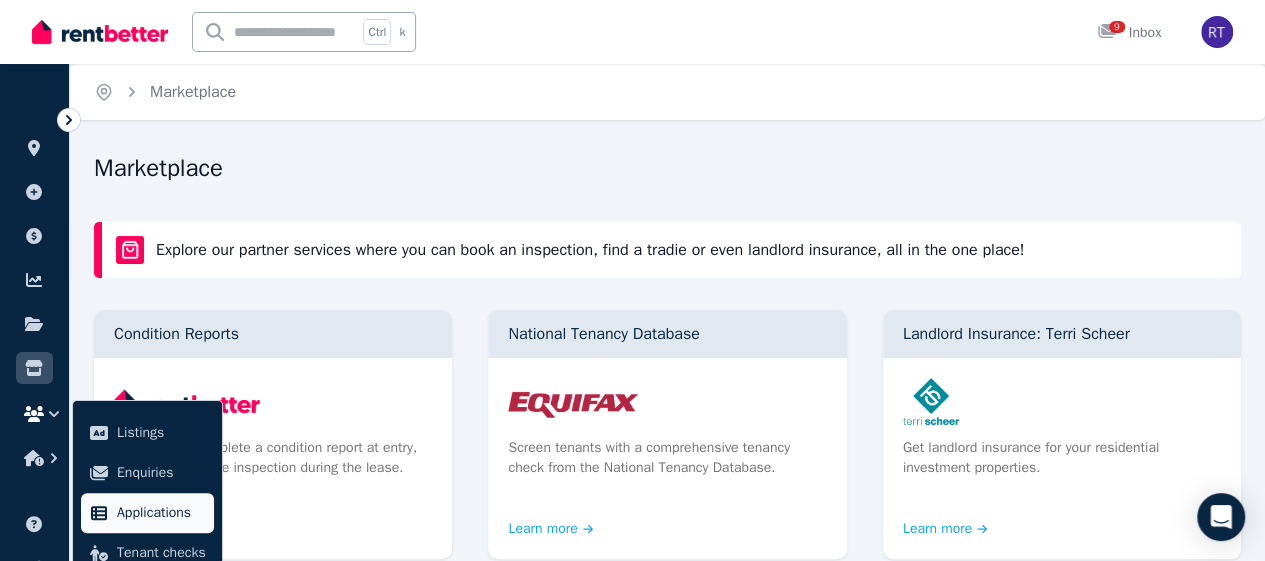 click on "Applications" at bounding box center [161, 513] 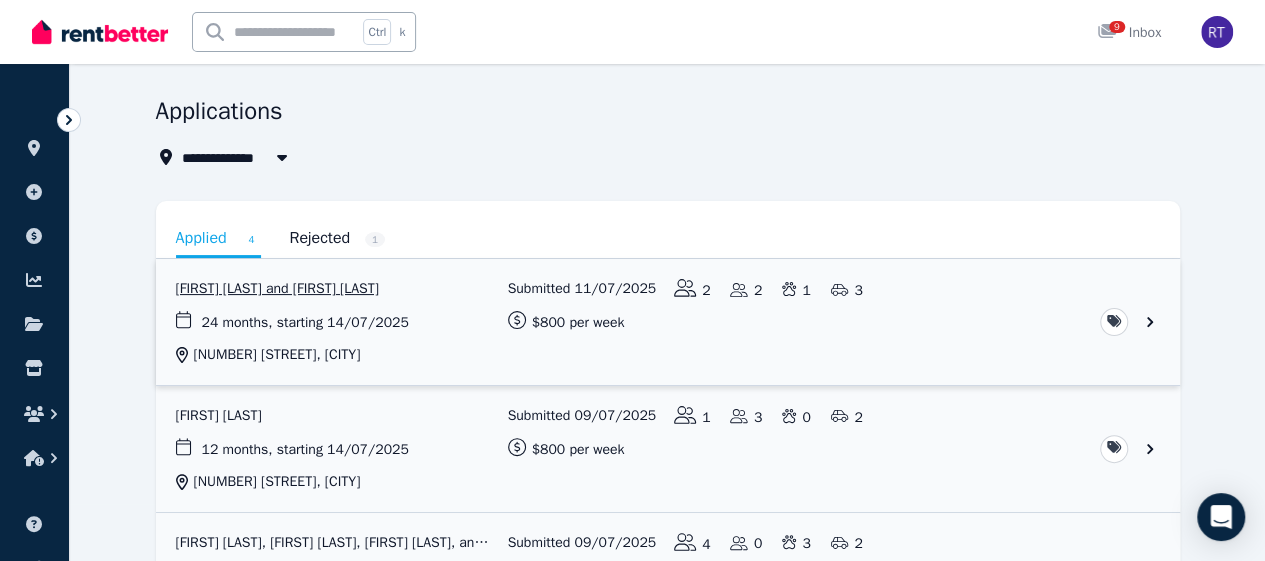 scroll, scrollTop: 59, scrollLeft: 0, axis: vertical 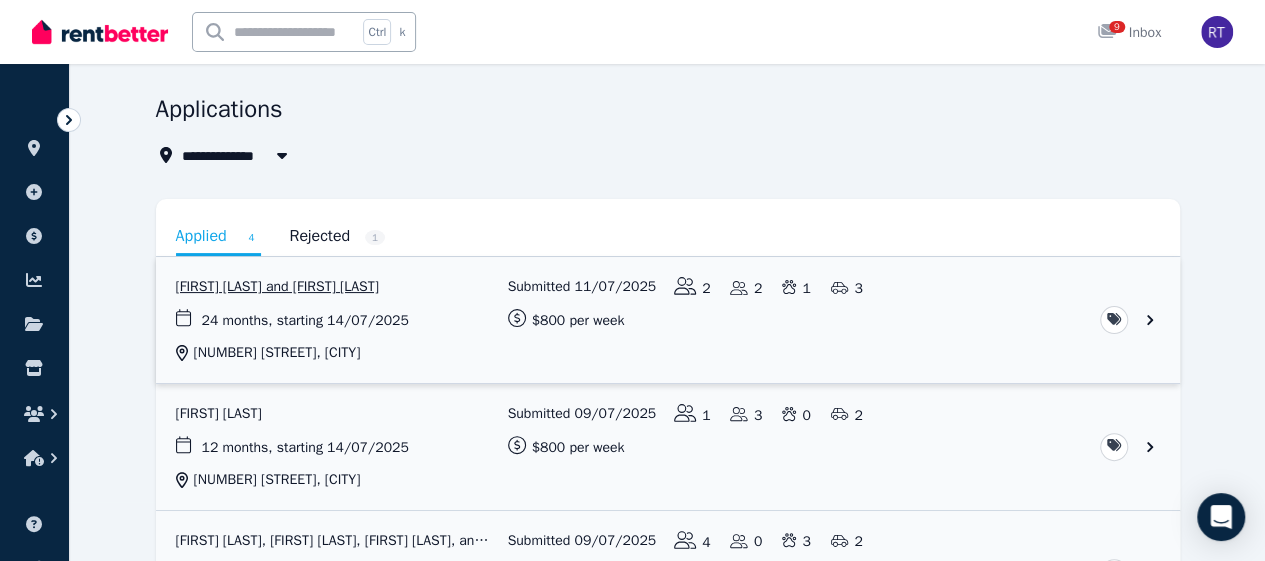 click at bounding box center [668, 320] 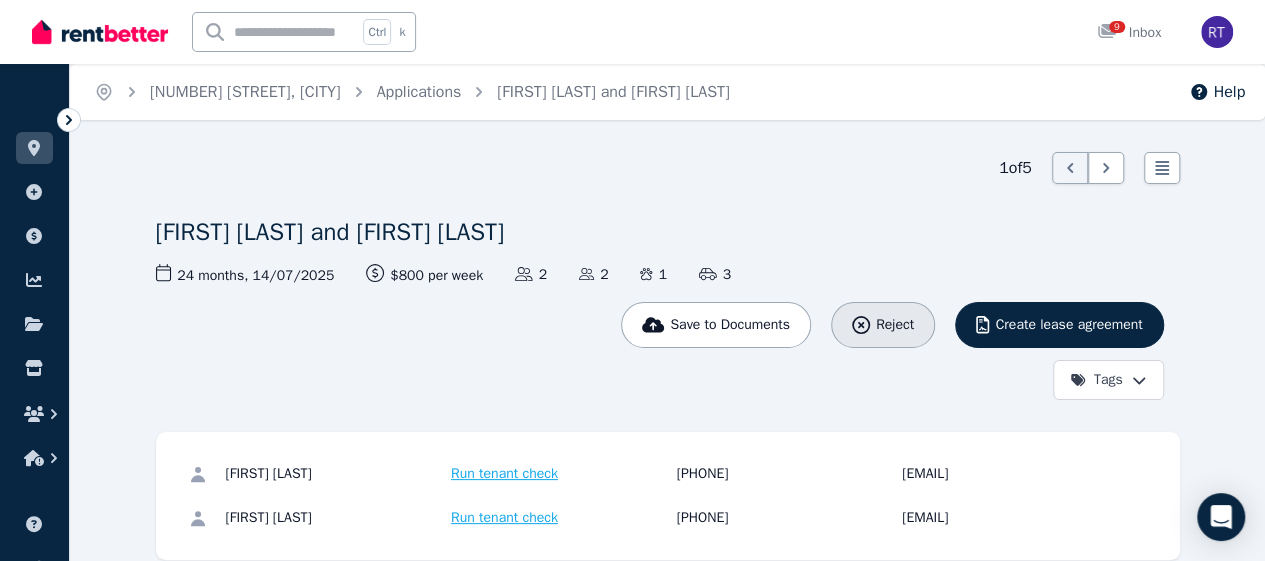 click on "Reject" at bounding box center [895, 325] 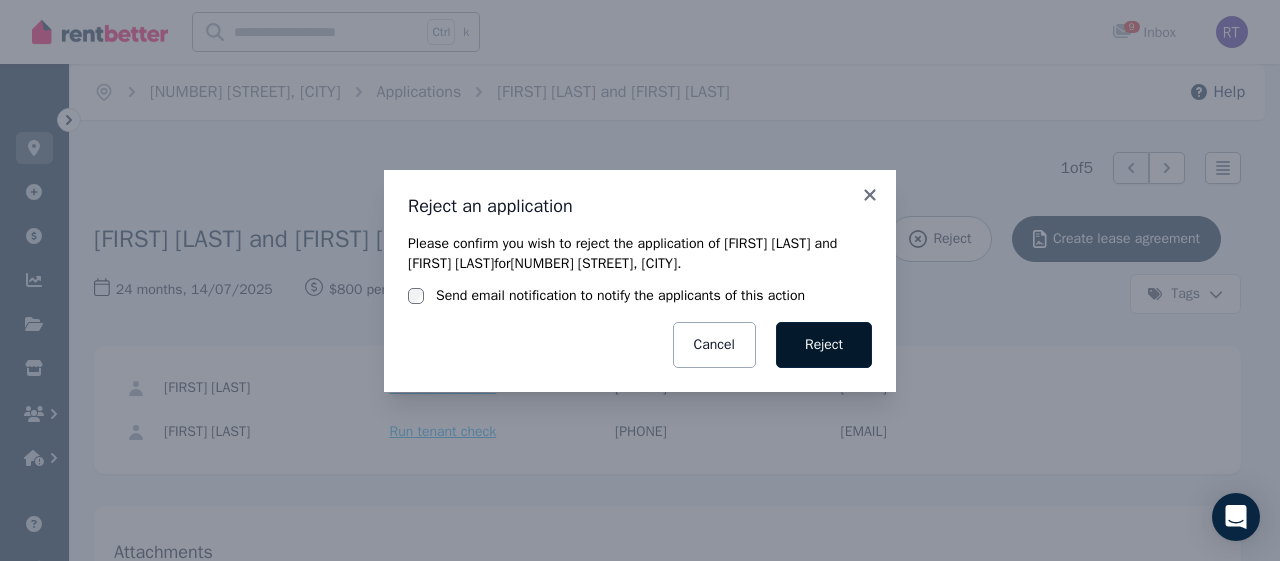click on "Reject" at bounding box center (824, 345) 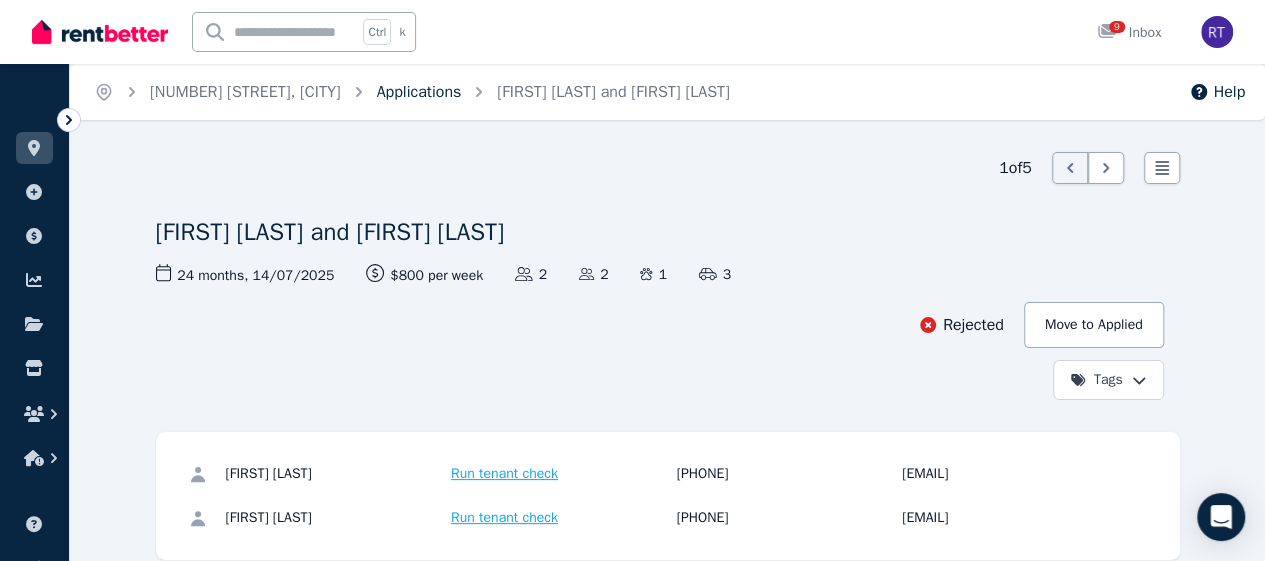 click on "Applications" at bounding box center [419, 92] 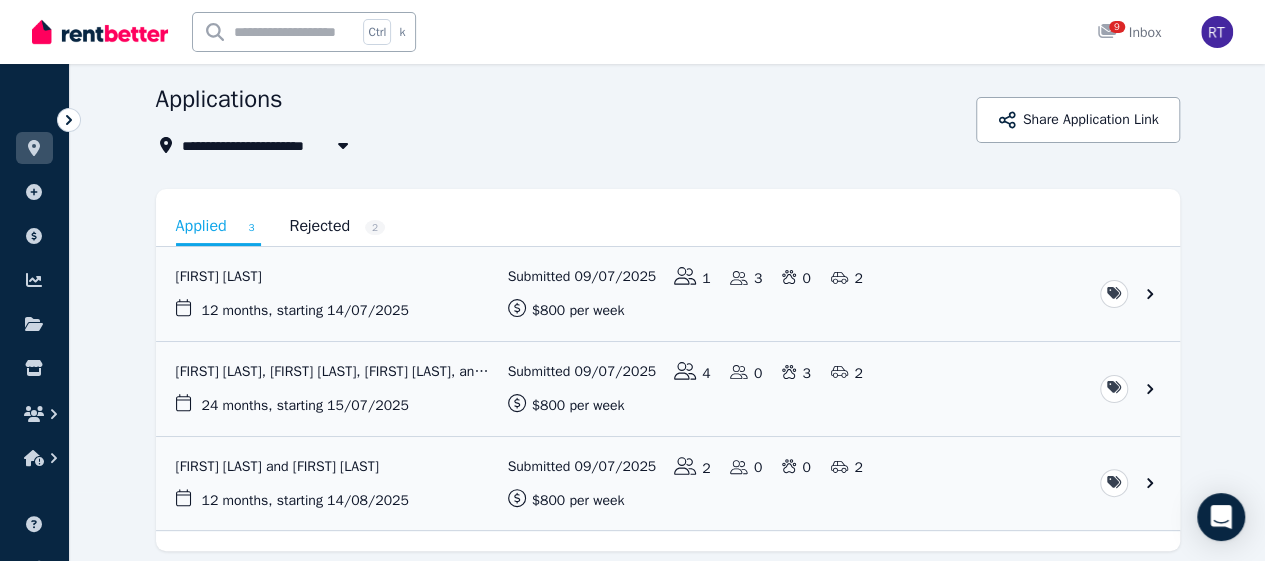 scroll, scrollTop: 70, scrollLeft: 0, axis: vertical 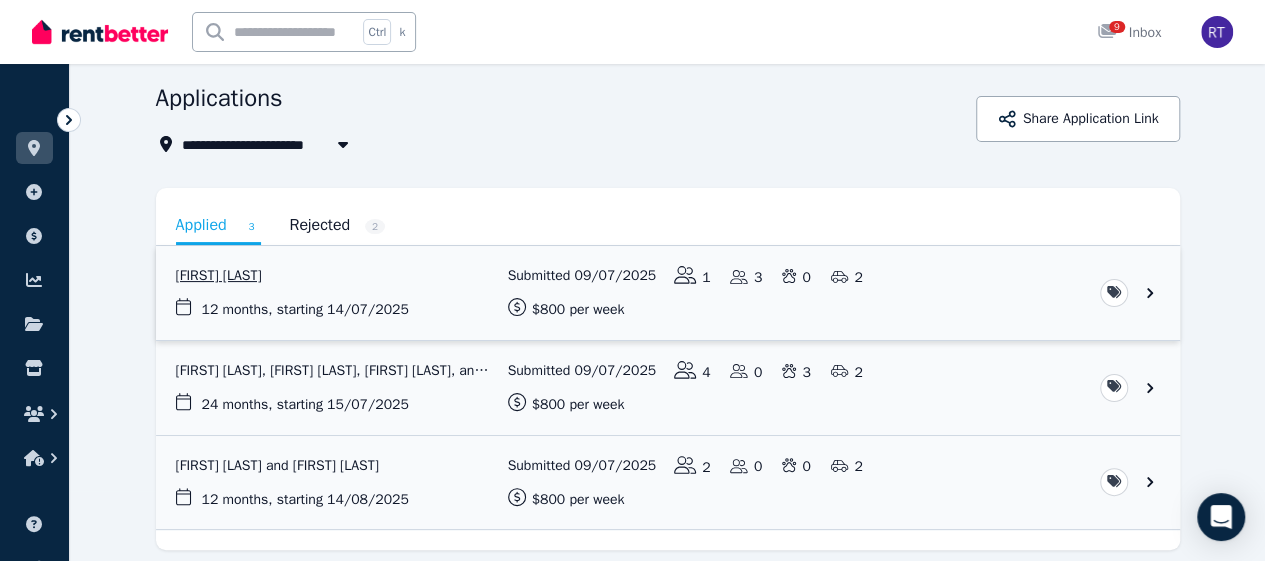 click at bounding box center [668, 293] 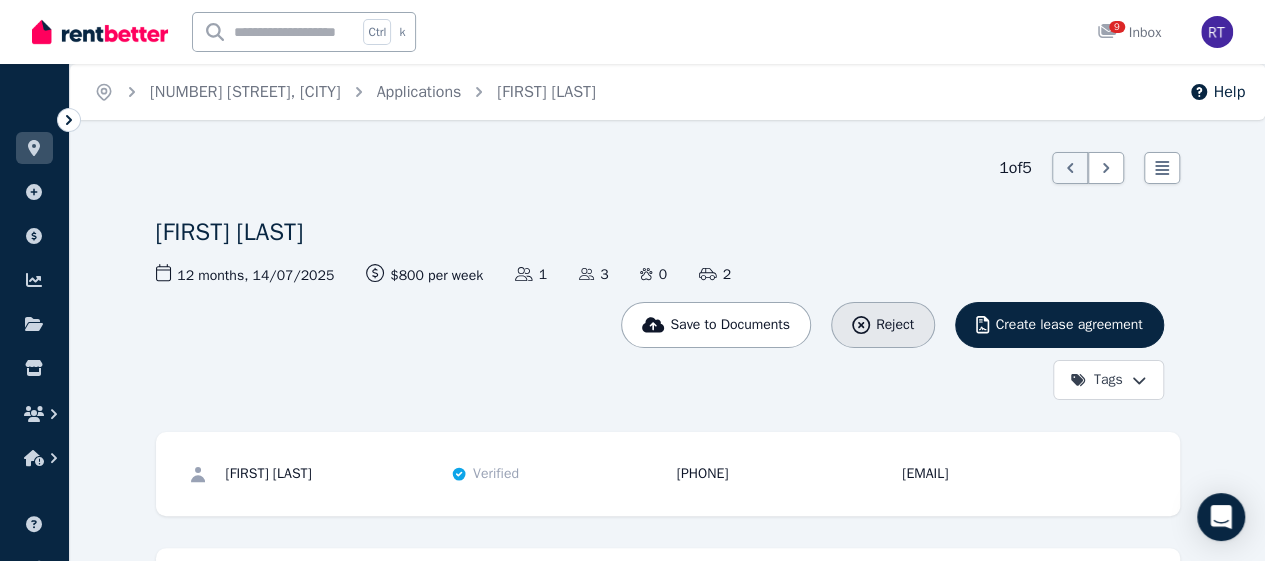 click on "Reject" at bounding box center (895, 325) 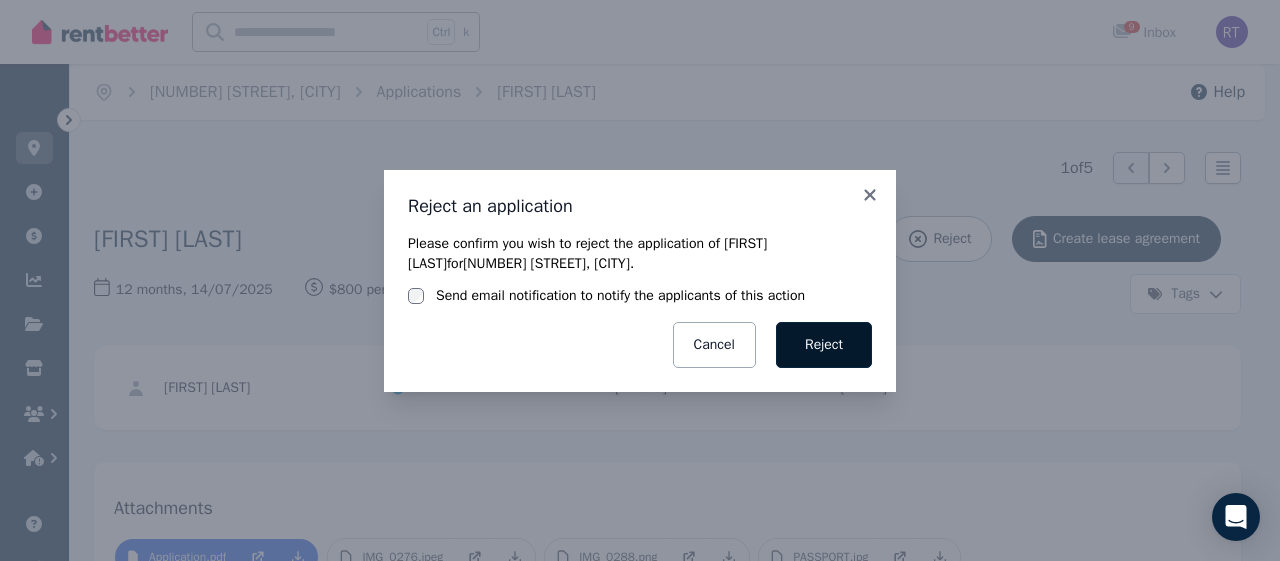 click on "Reject" at bounding box center (824, 345) 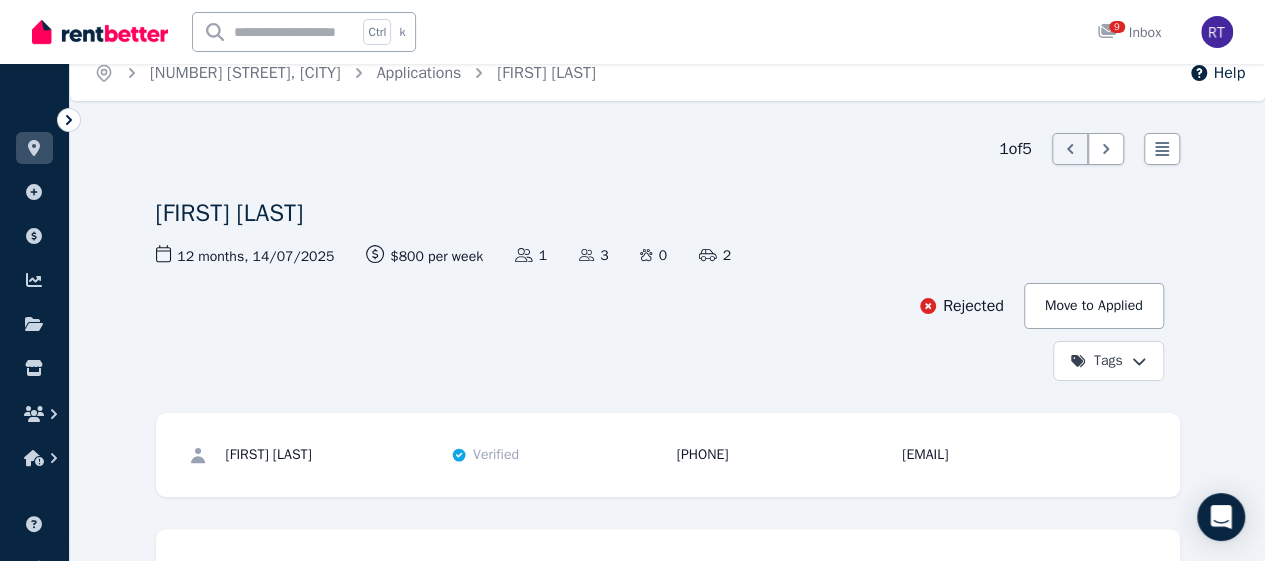 scroll, scrollTop: 0, scrollLeft: 0, axis: both 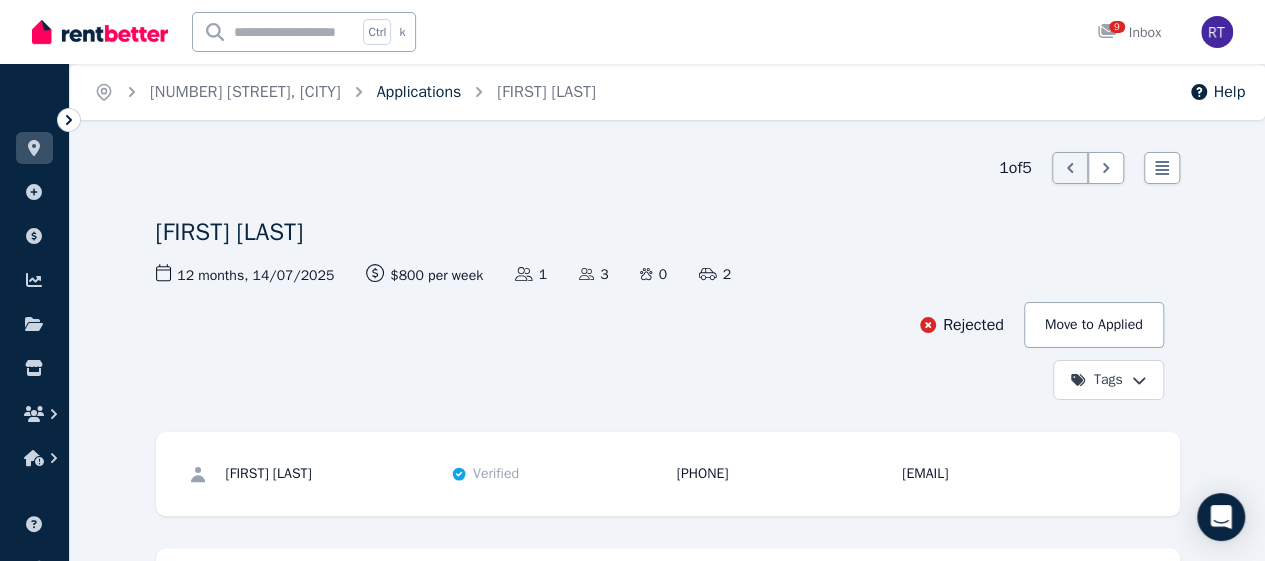 click on "Applications" at bounding box center (419, 92) 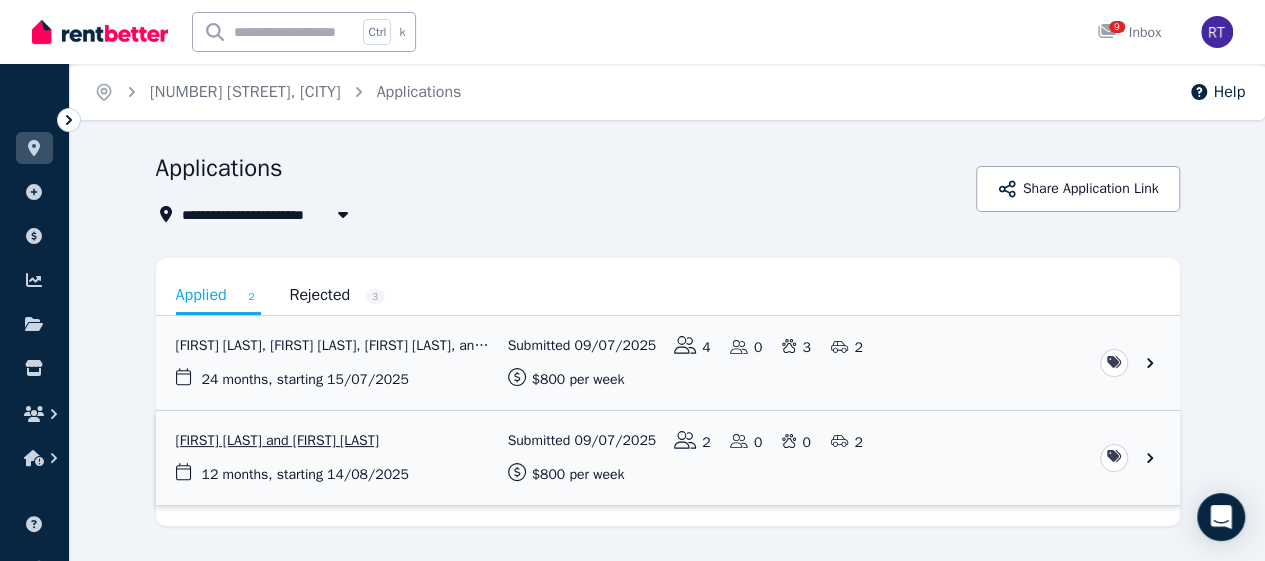click at bounding box center (668, 458) 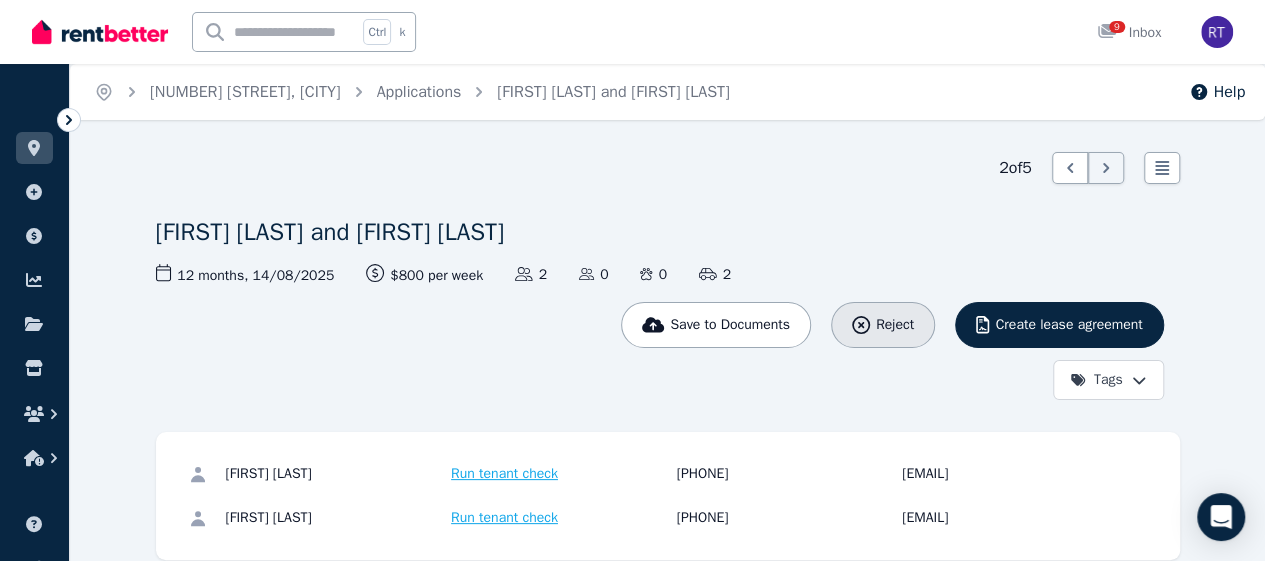 click on "Reject" at bounding box center [883, 325] 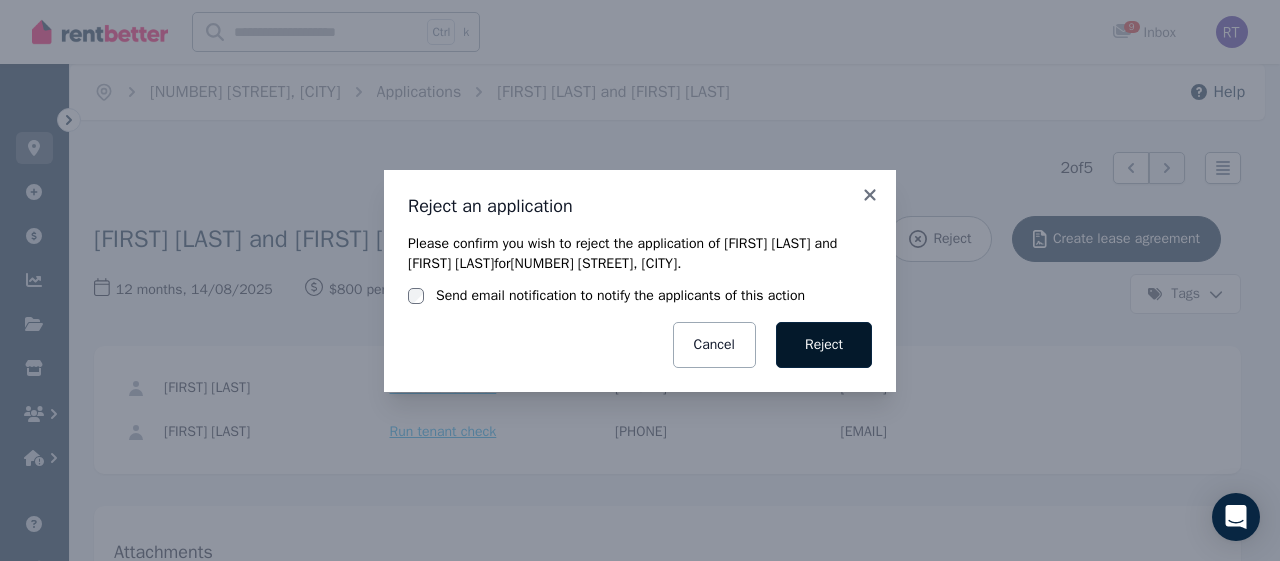 click on "Reject" at bounding box center (824, 345) 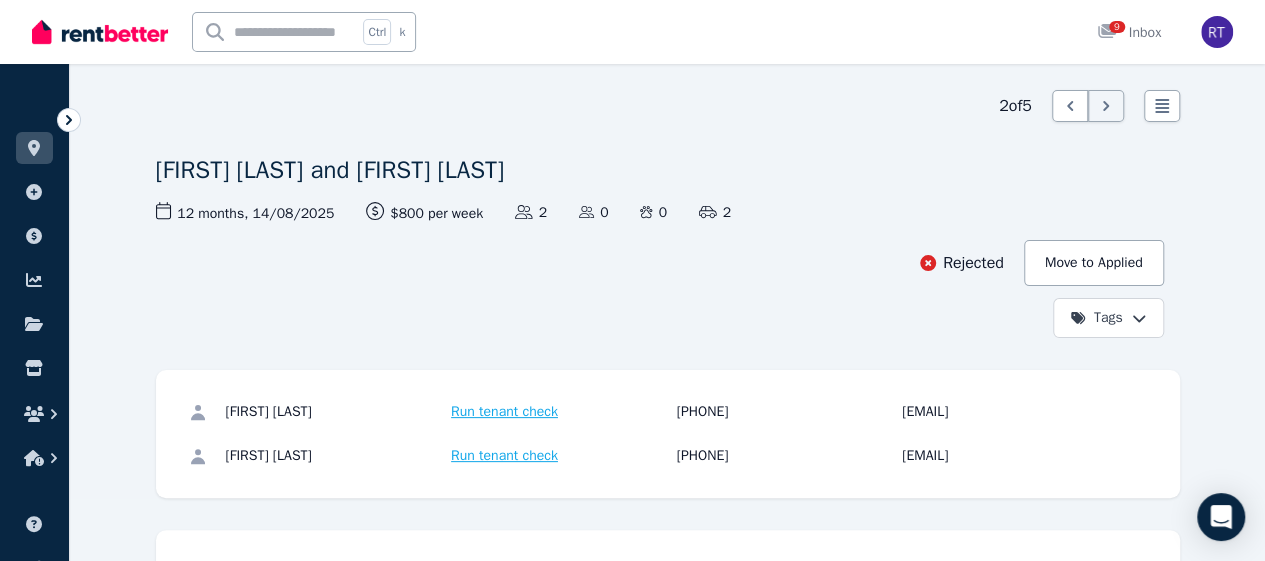 scroll, scrollTop: 84, scrollLeft: 0, axis: vertical 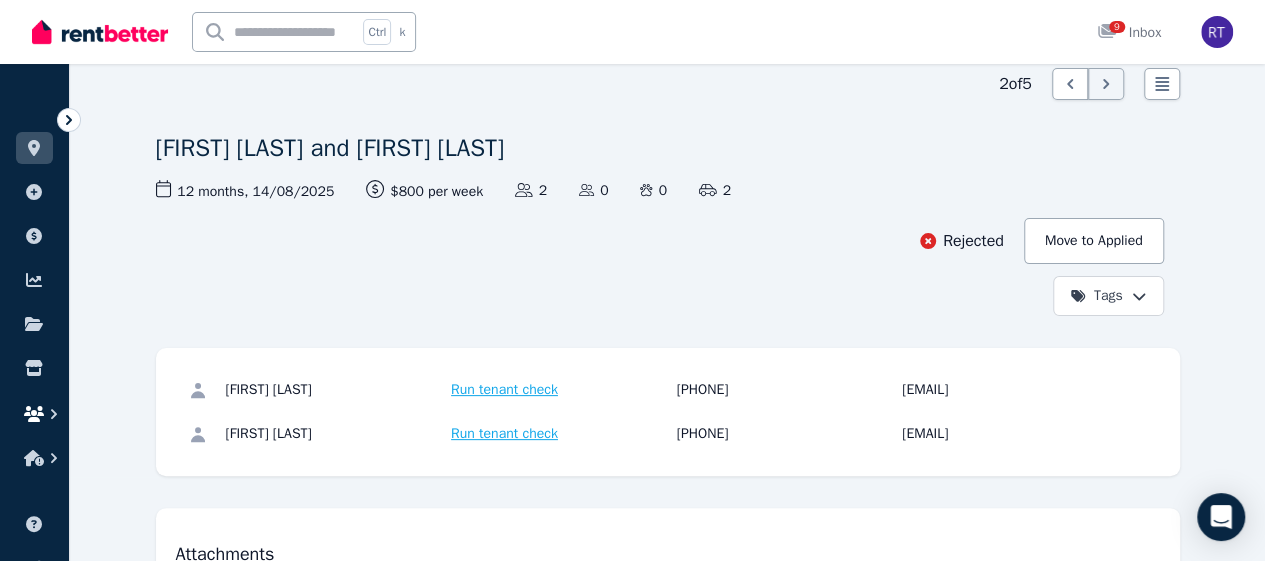 click 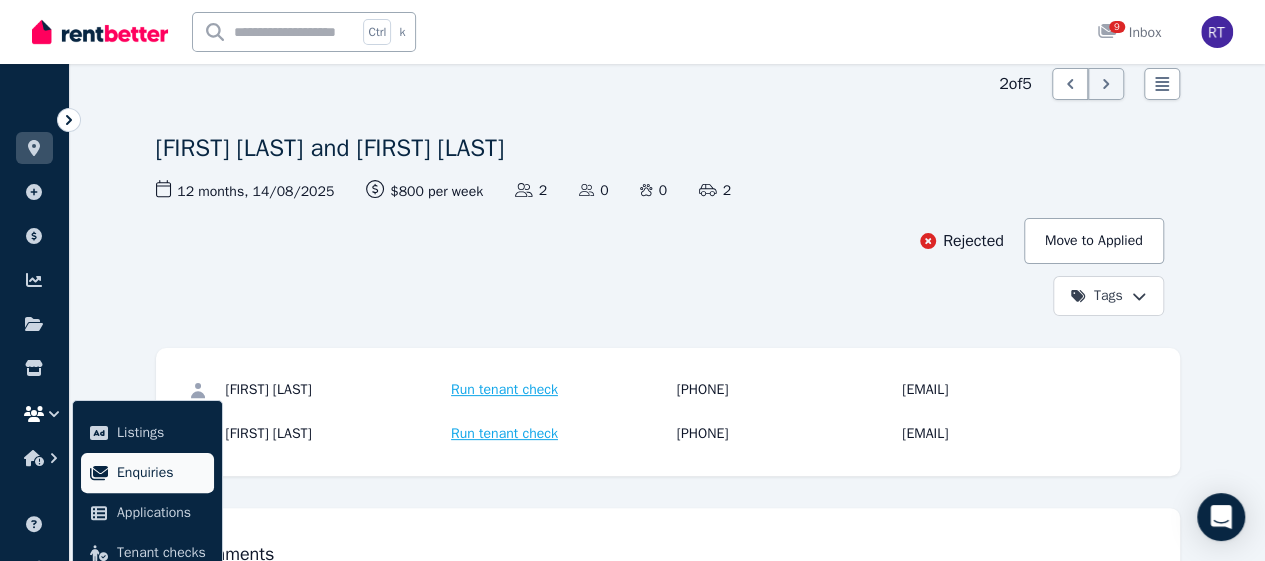 click on "Enquiries" at bounding box center [161, 473] 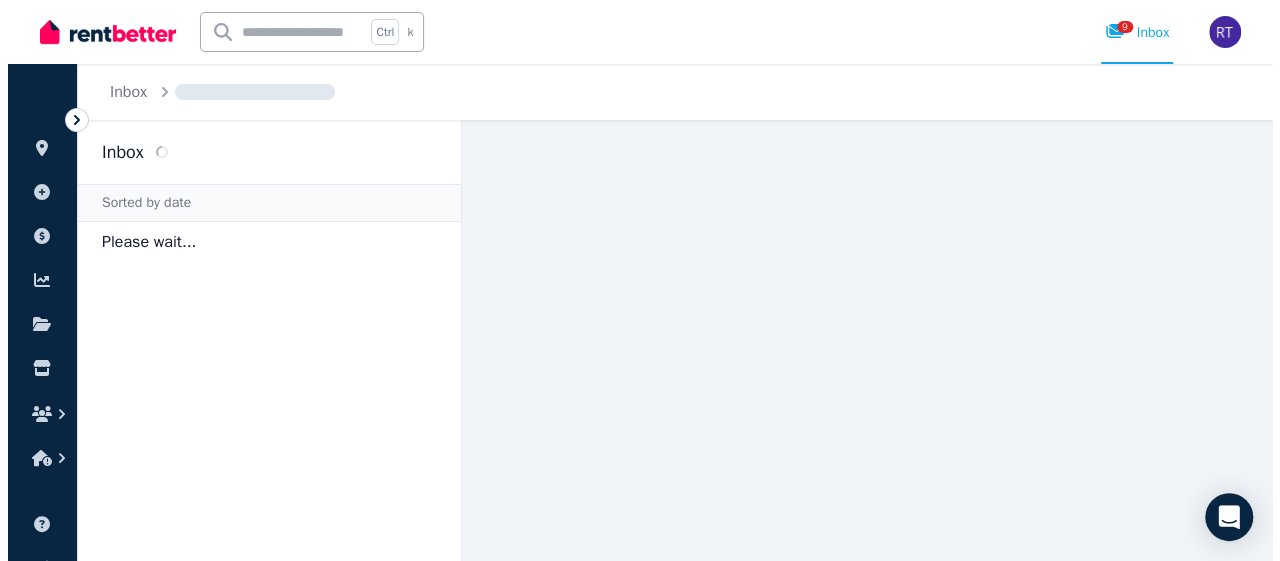 scroll, scrollTop: 0, scrollLeft: 0, axis: both 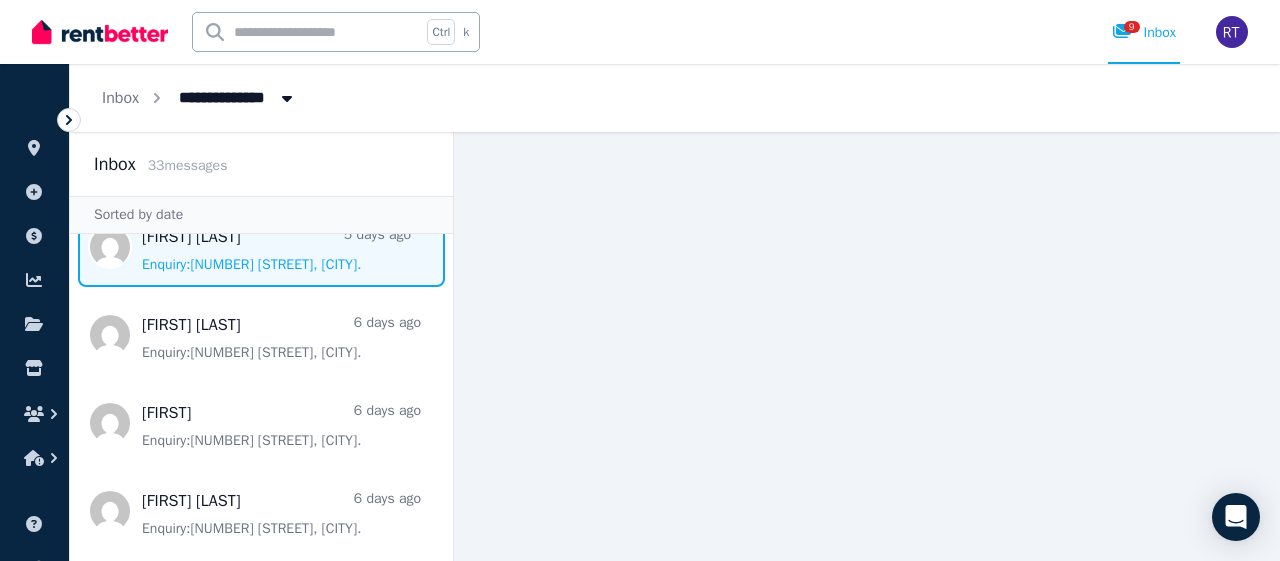click at bounding box center (261, 247) 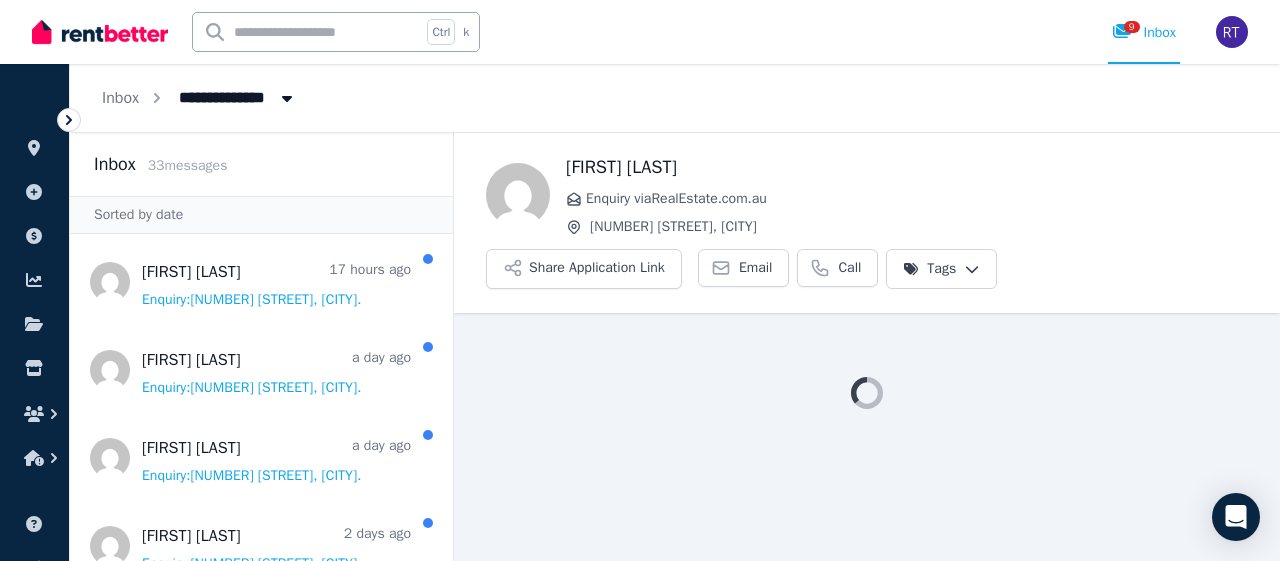 scroll, scrollTop: 0, scrollLeft: 0, axis: both 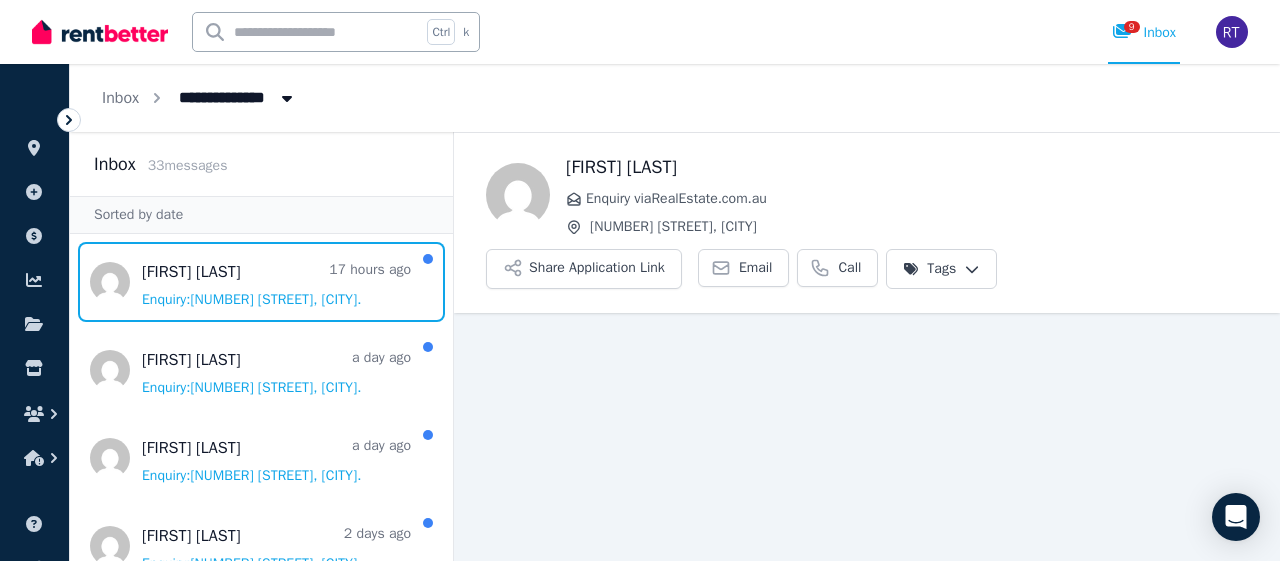 click at bounding box center [261, 282] 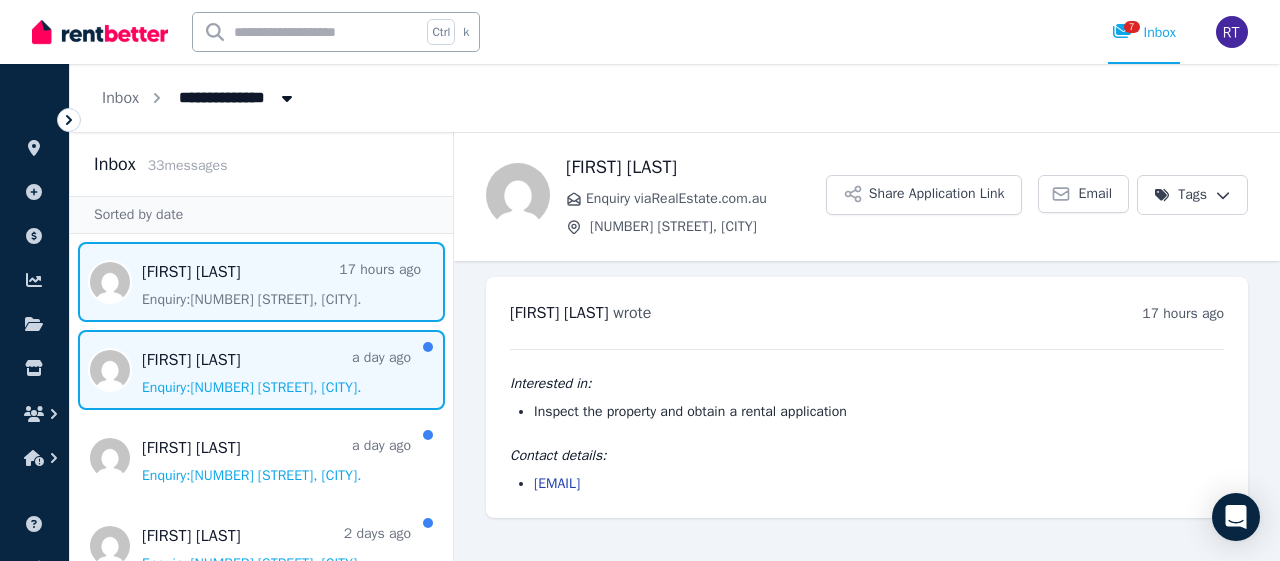 click at bounding box center [261, 370] 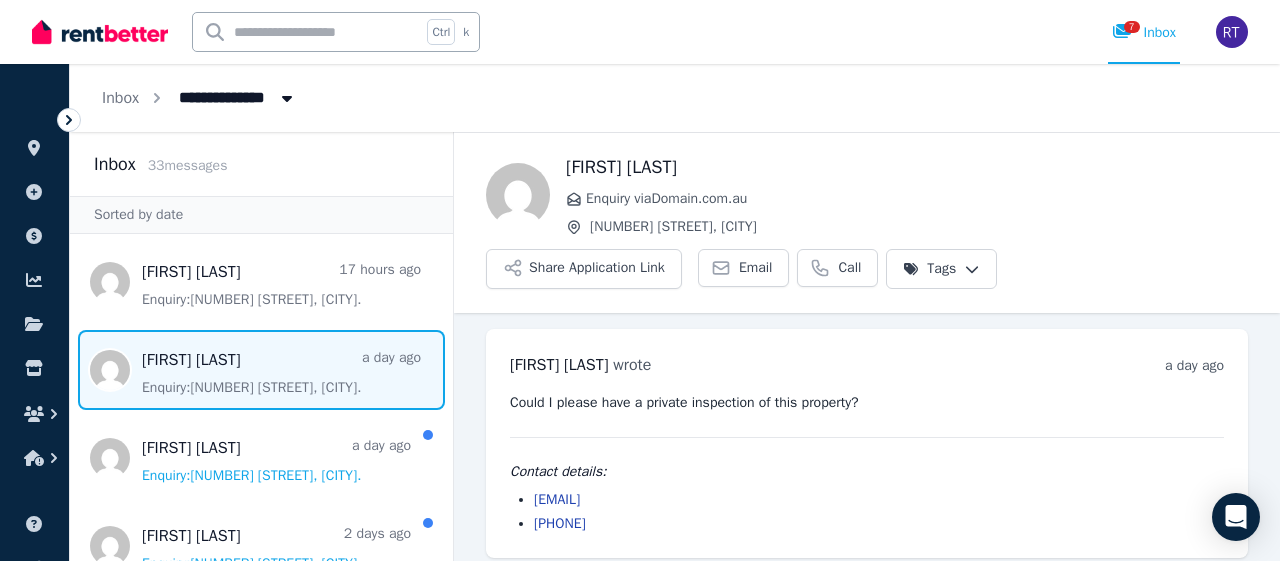 scroll, scrollTop: 12, scrollLeft: 0, axis: vertical 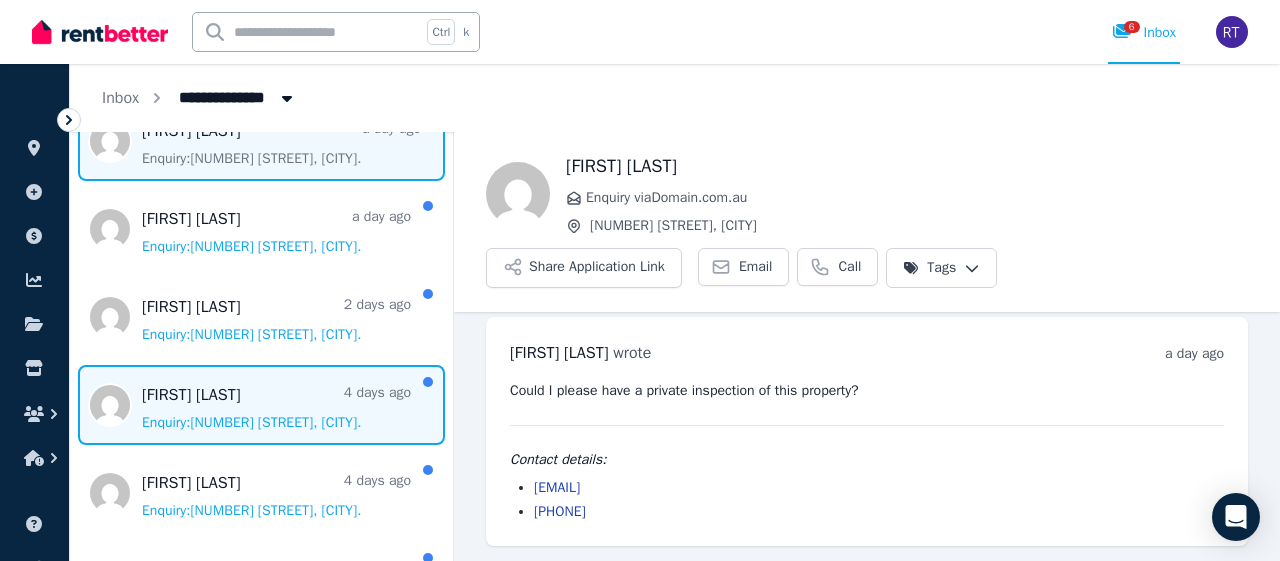 click at bounding box center [261, 405] 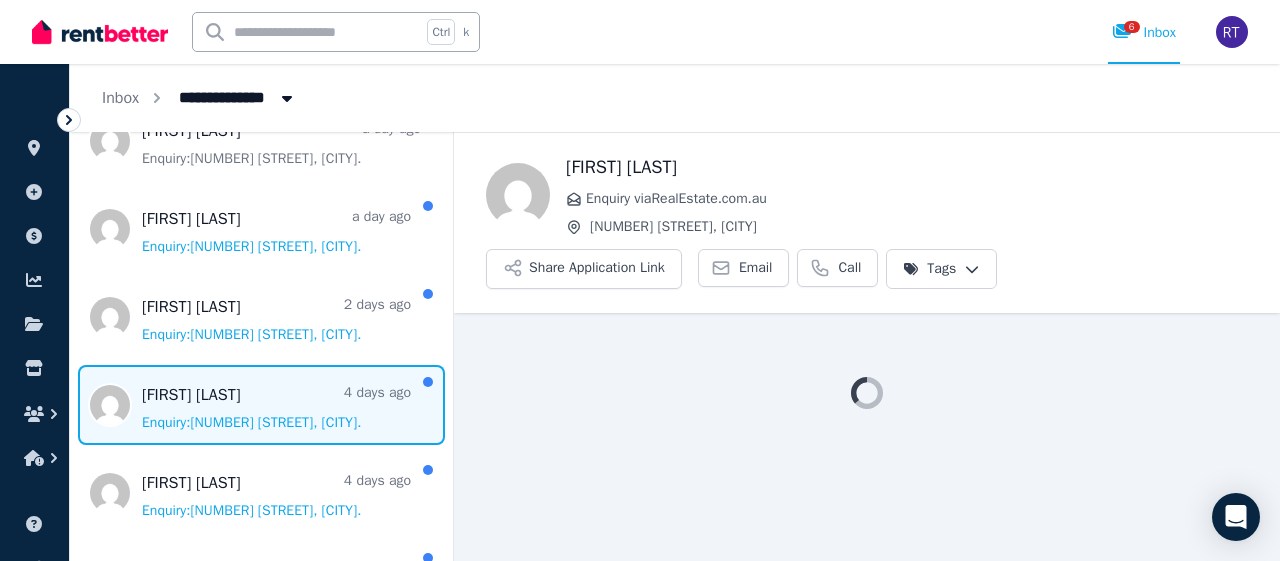 scroll, scrollTop: 0, scrollLeft: 0, axis: both 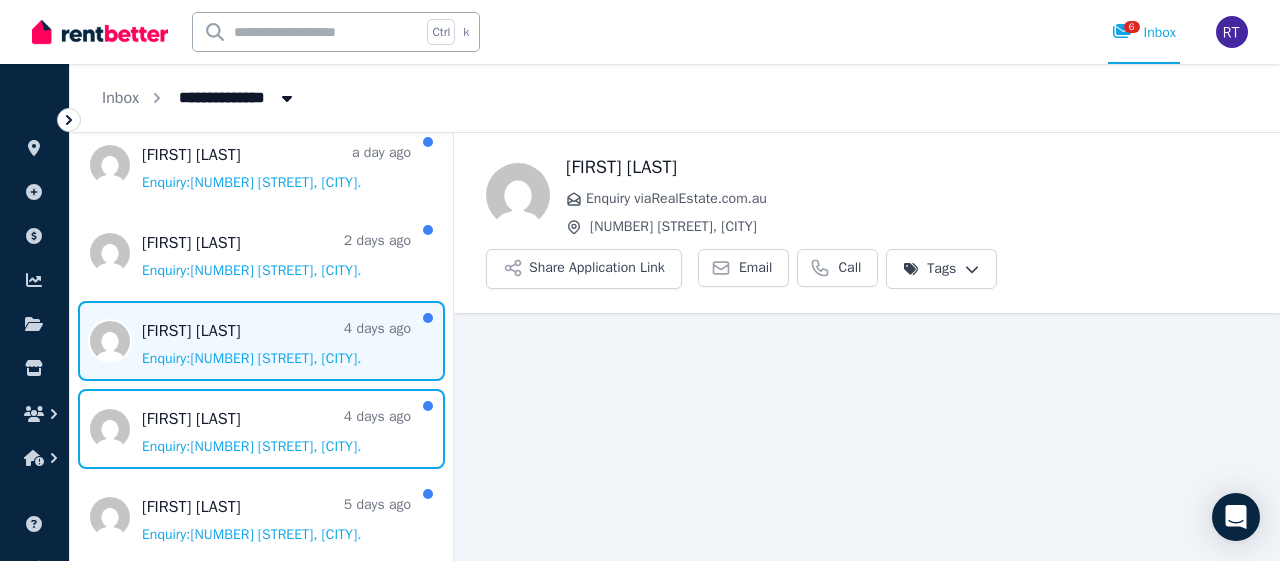 click at bounding box center [261, 429] 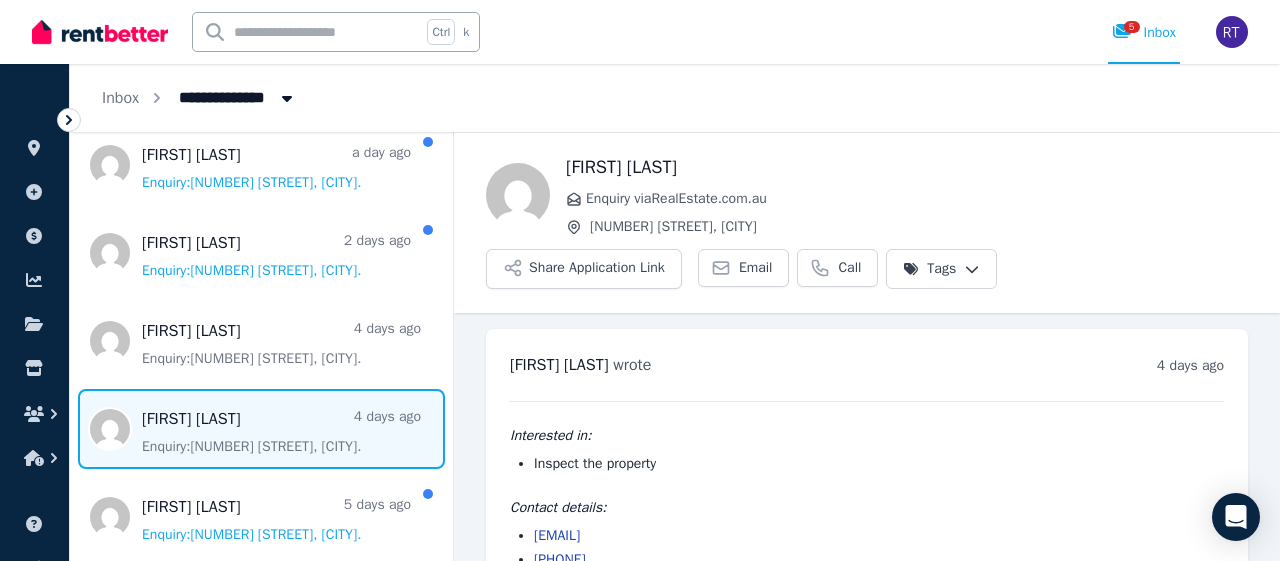 scroll, scrollTop: 48, scrollLeft: 0, axis: vertical 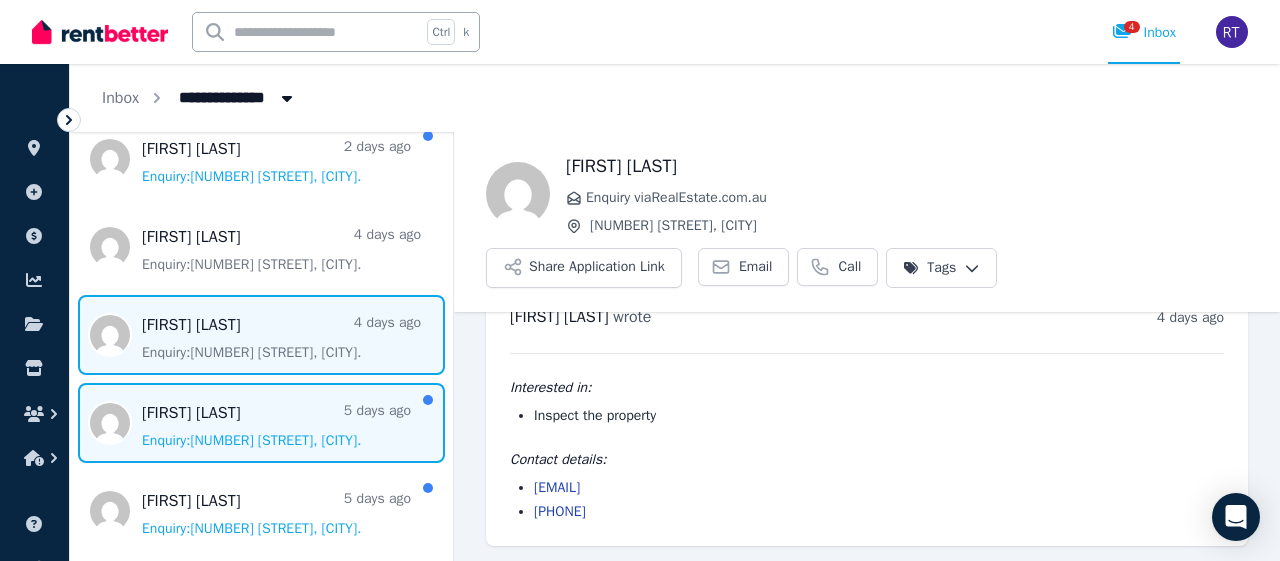 click at bounding box center [261, 423] 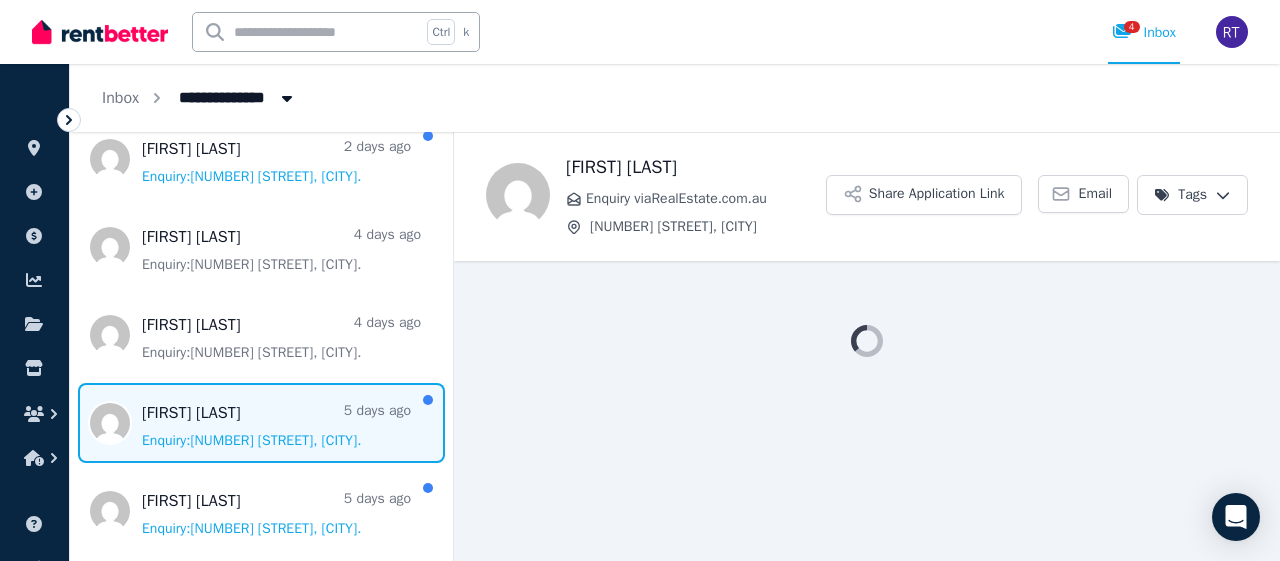 scroll, scrollTop: 0, scrollLeft: 0, axis: both 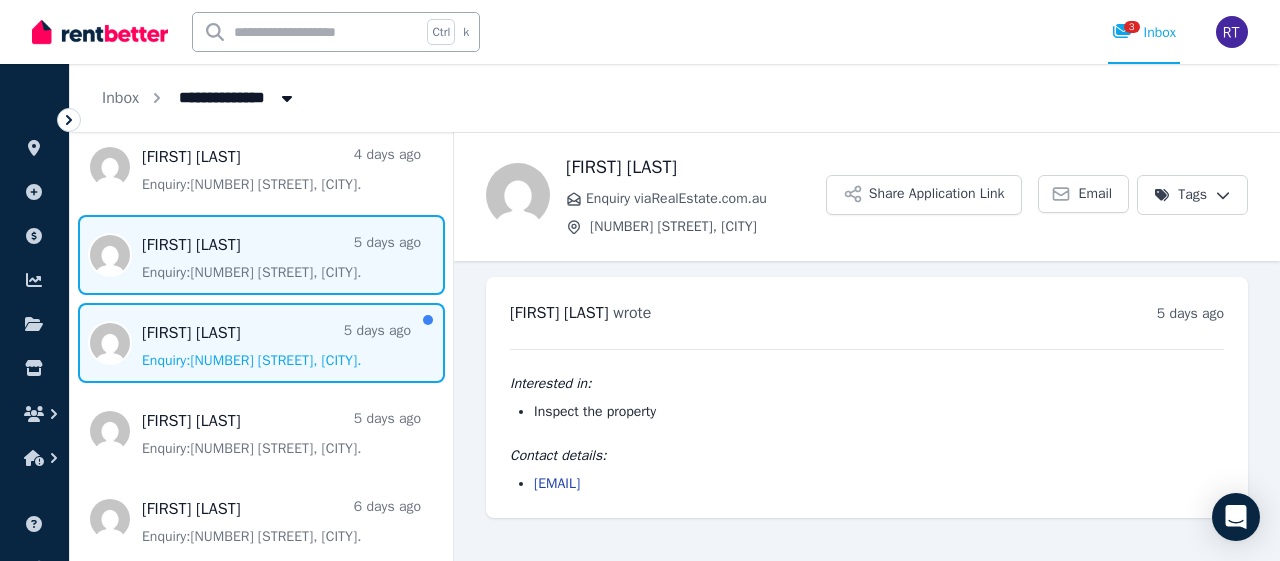 click at bounding box center (261, 343) 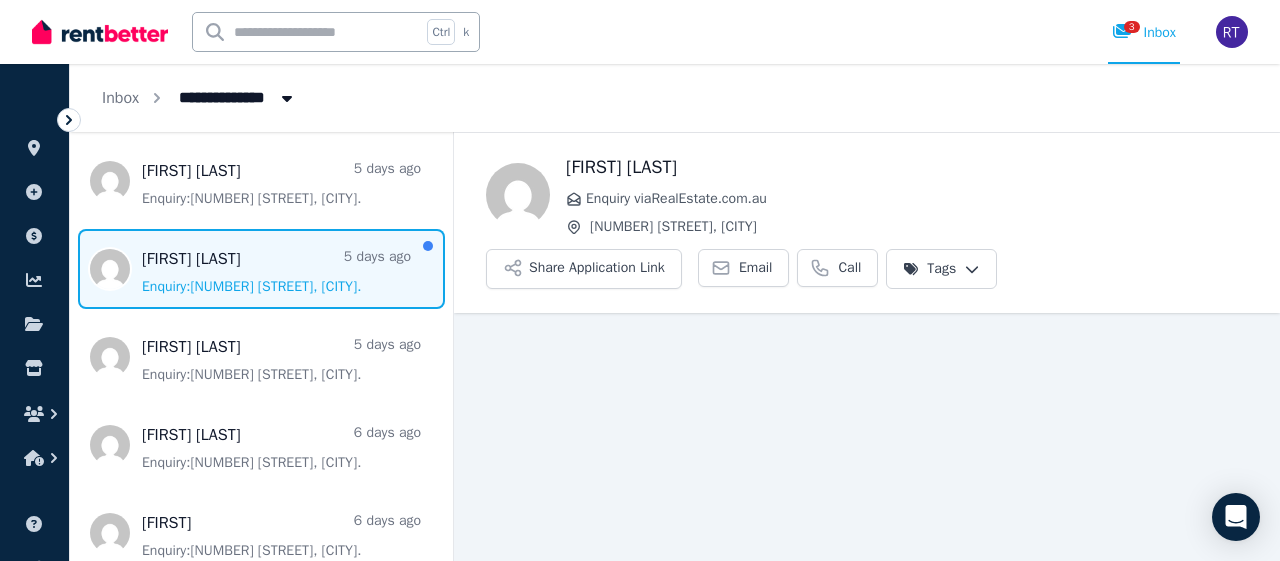 scroll, scrollTop: 647, scrollLeft: 0, axis: vertical 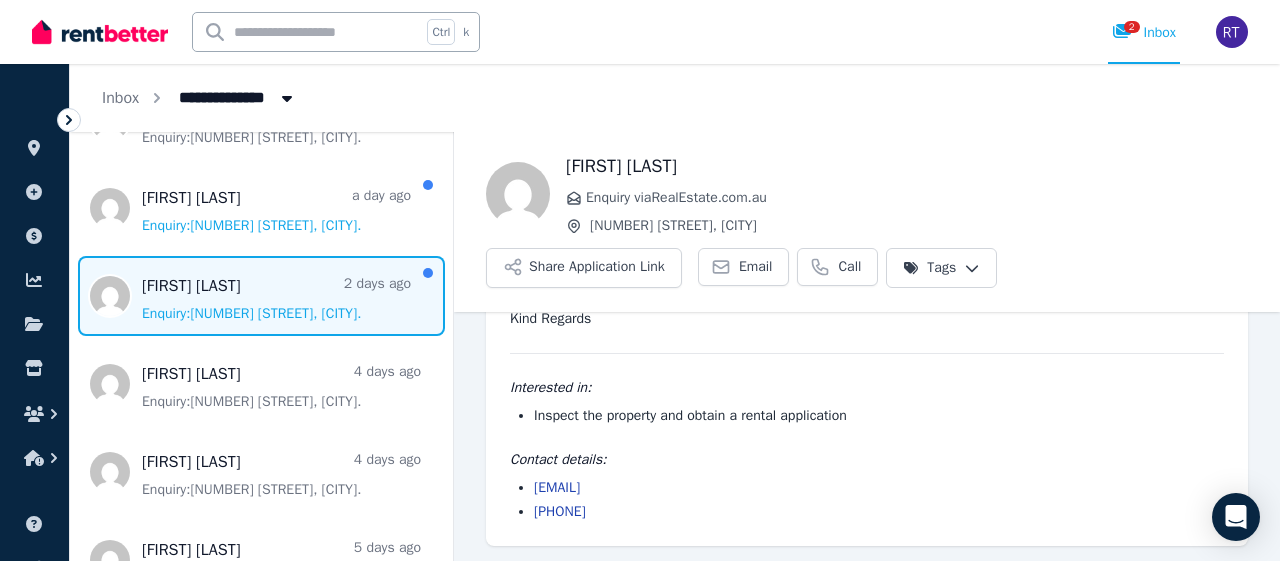 click at bounding box center [261, 296] 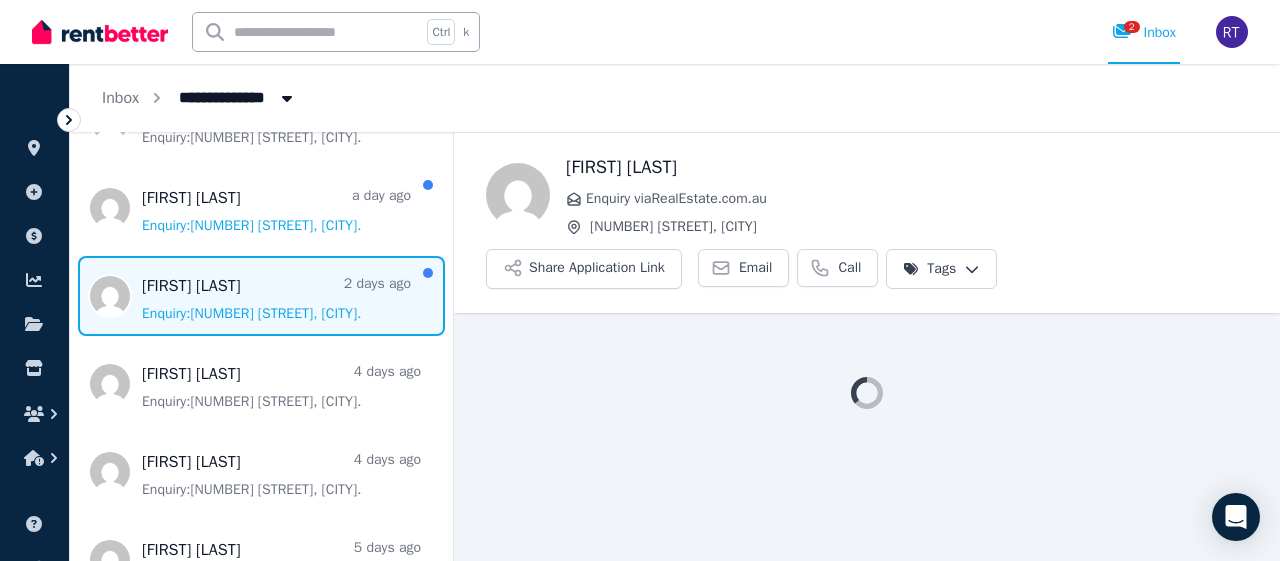 scroll, scrollTop: 0, scrollLeft: 0, axis: both 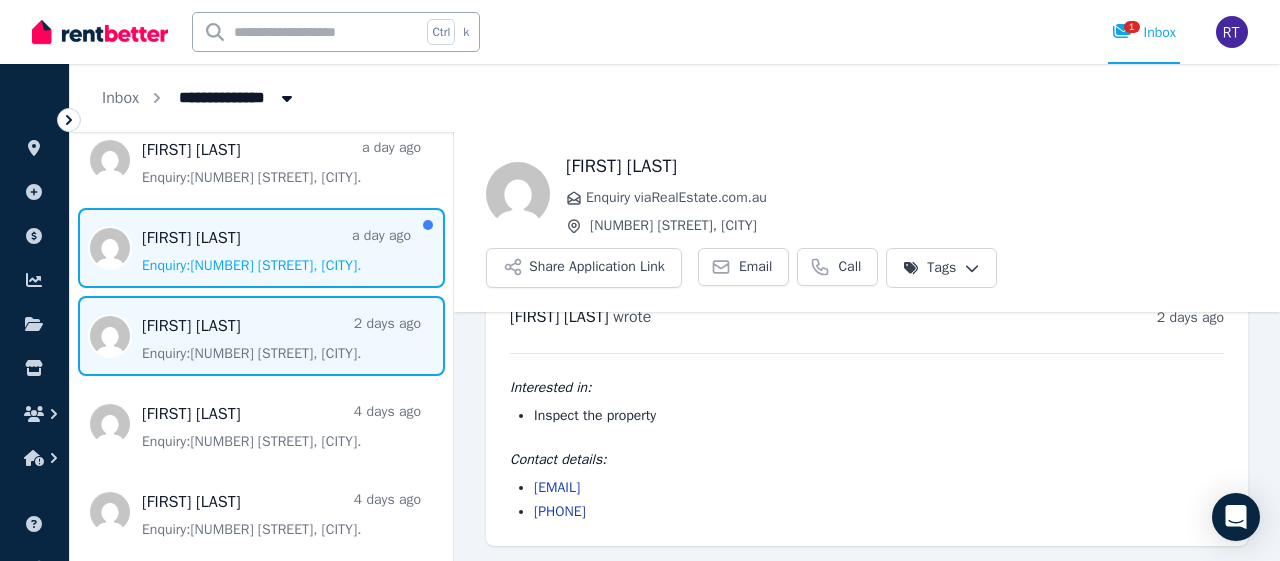 click at bounding box center (261, 248) 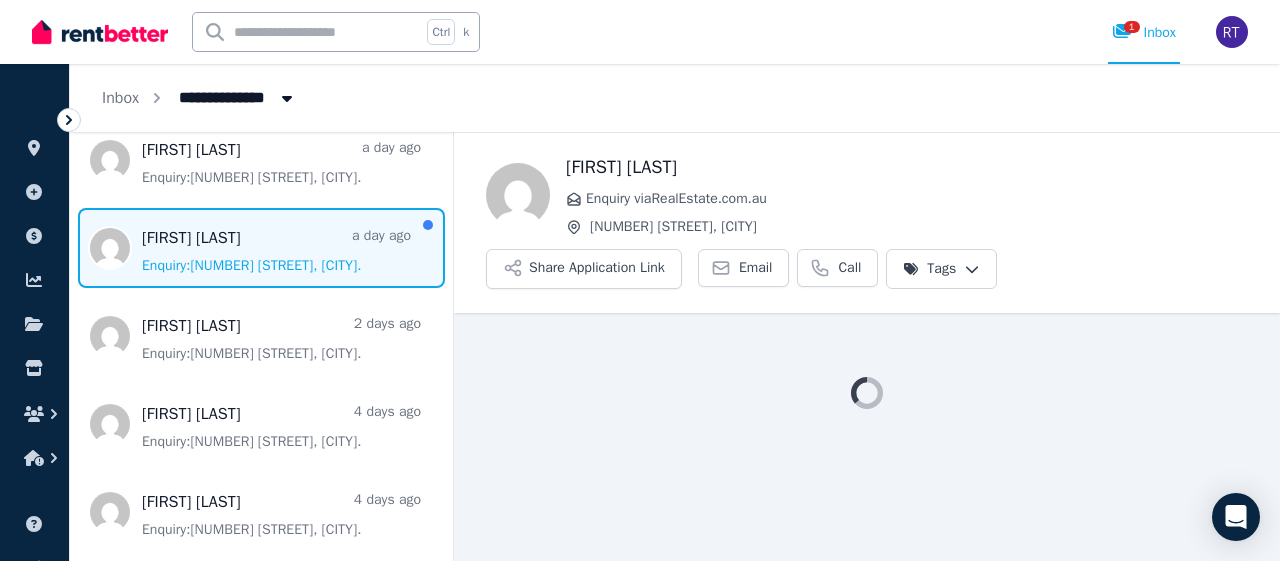 scroll, scrollTop: 0, scrollLeft: 0, axis: both 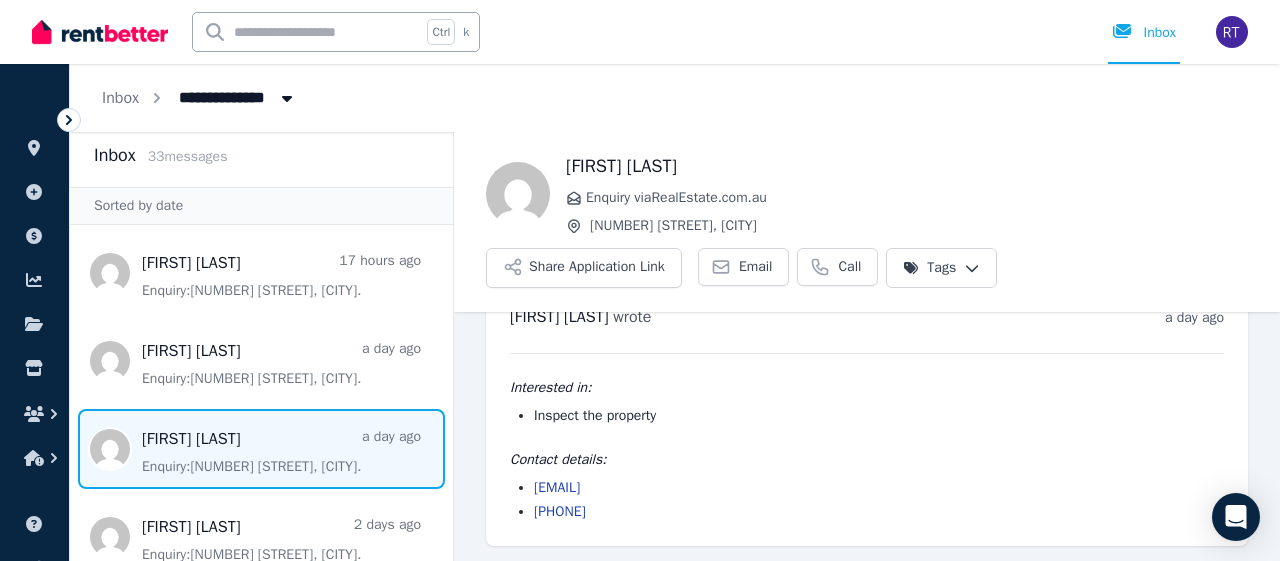 click on "[FIRST] [LAST]" at bounding box center [907, 166] 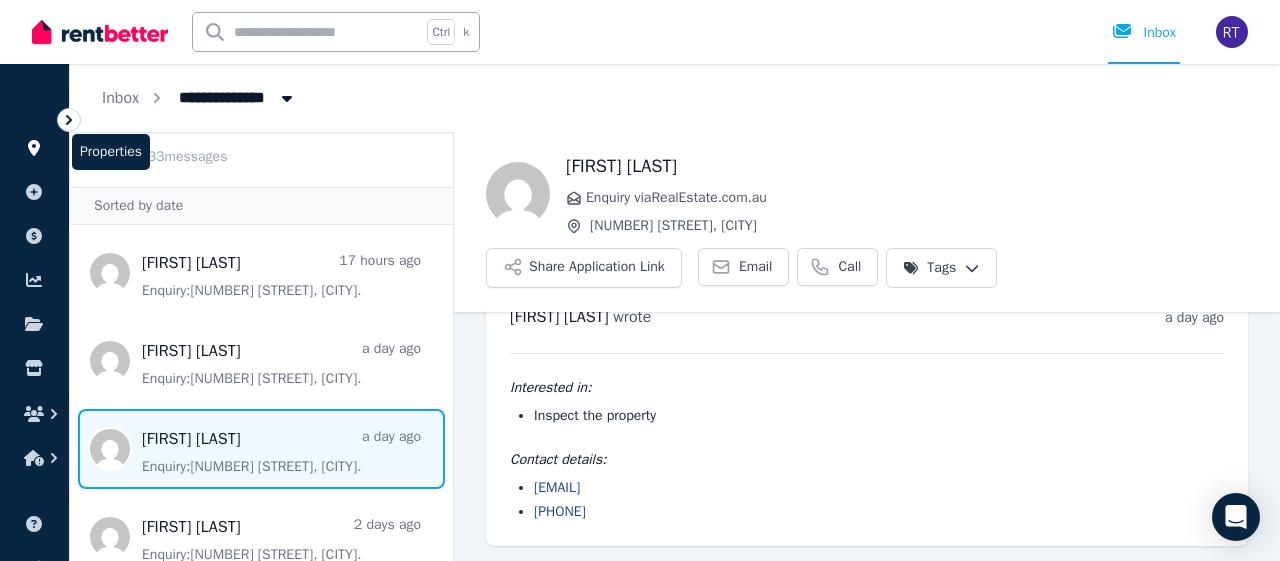 click 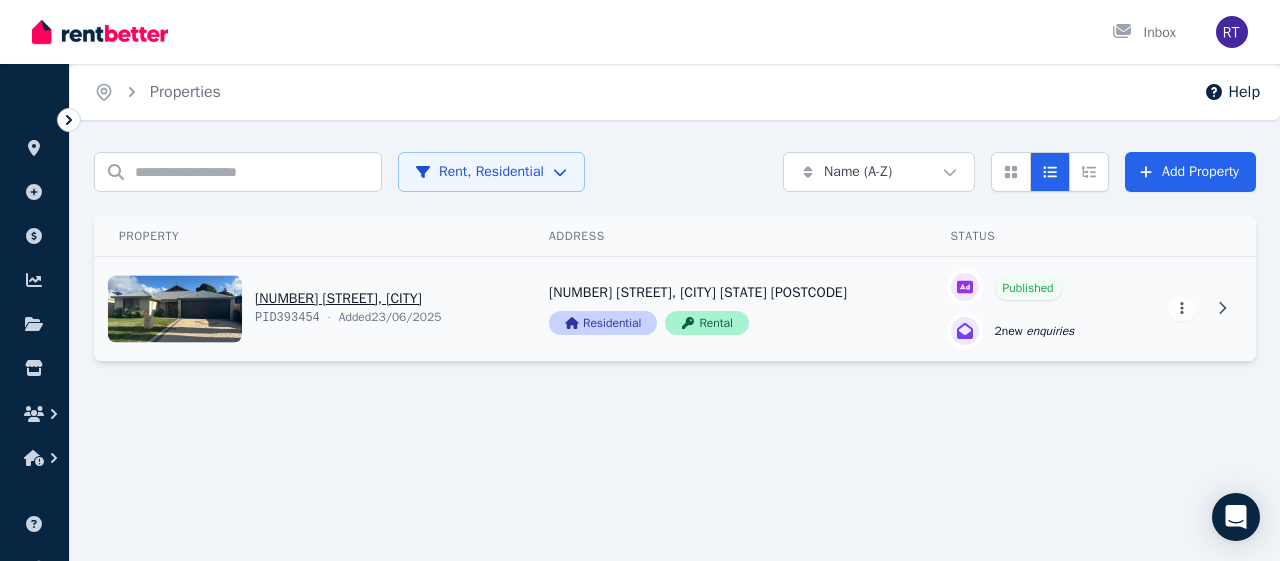 click on "View property details" at bounding box center [1026, 309] 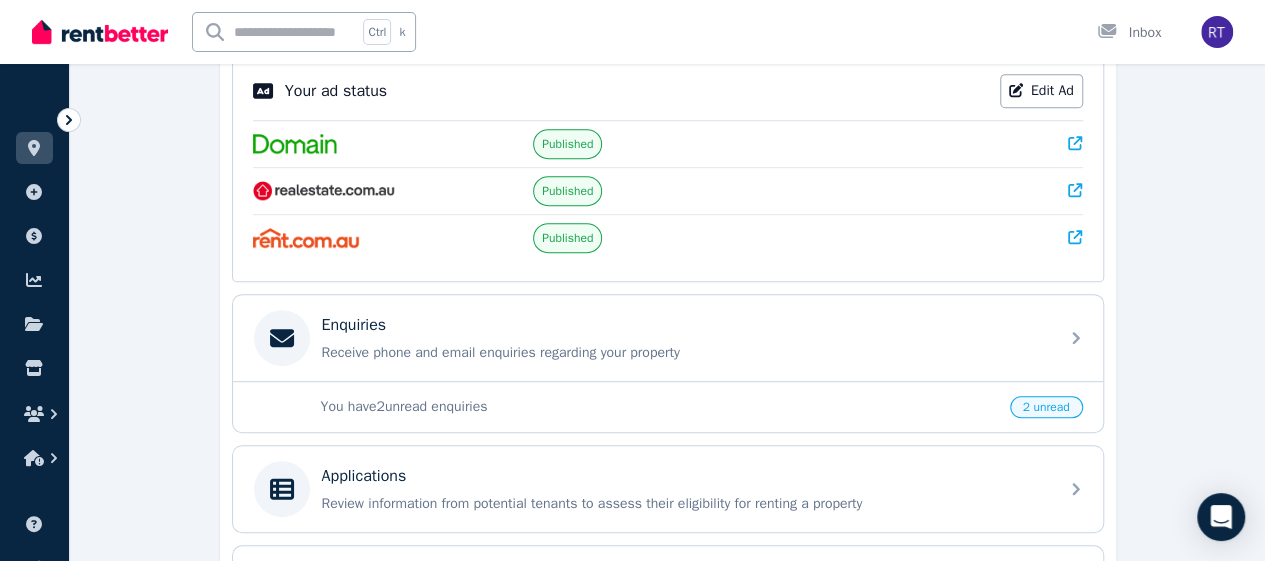 scroll, scrollTop: 442, scrollLeft: 0, axis: vertical 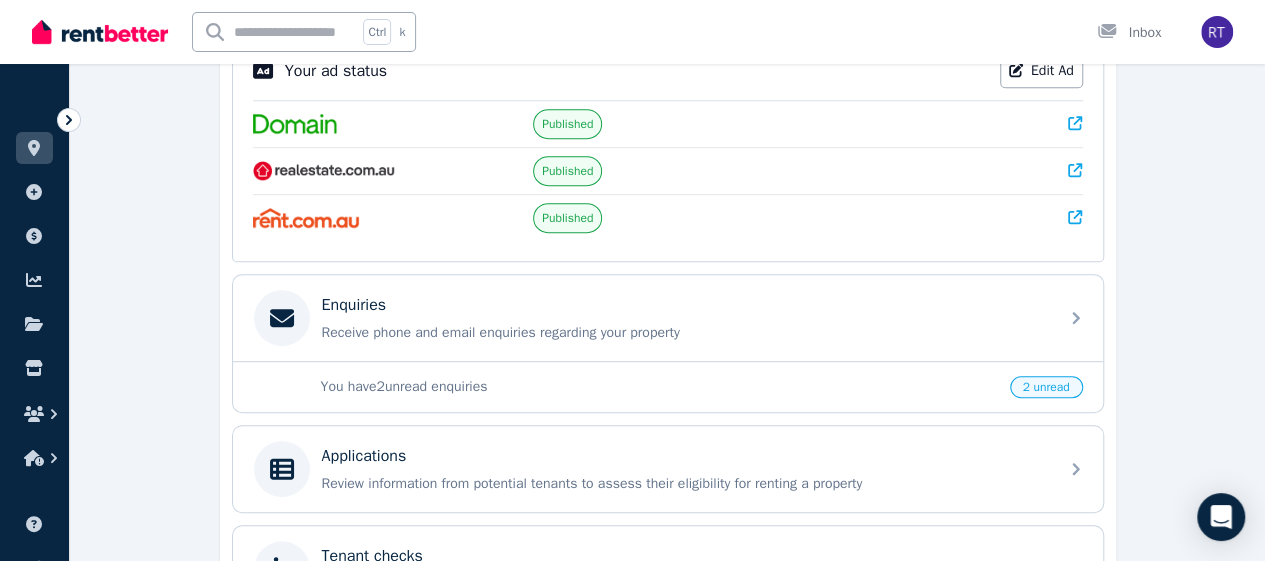 click on "2 unread" at bounding box center (1046, 387) 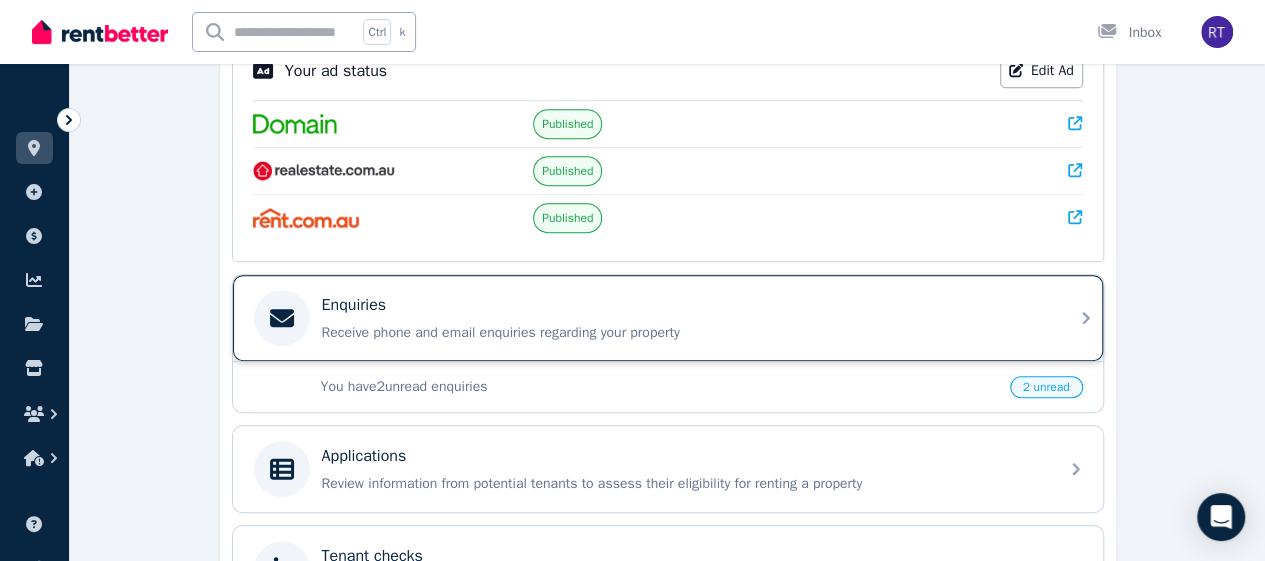 click 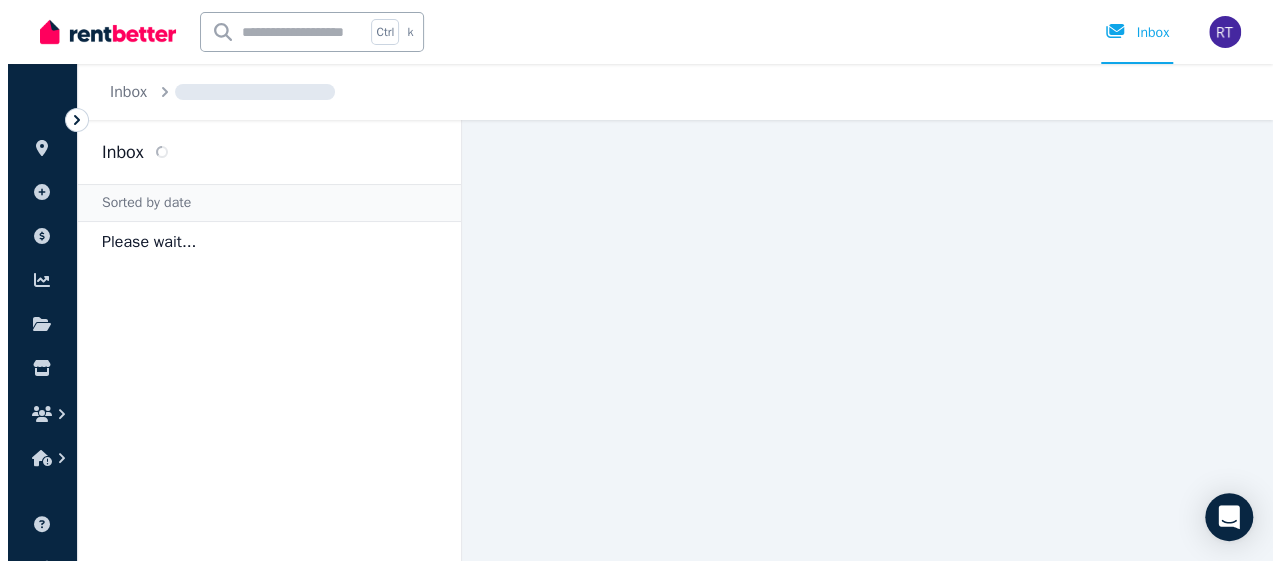 scroll, scrollTop: 0, scrollLeft: 0, axis: both 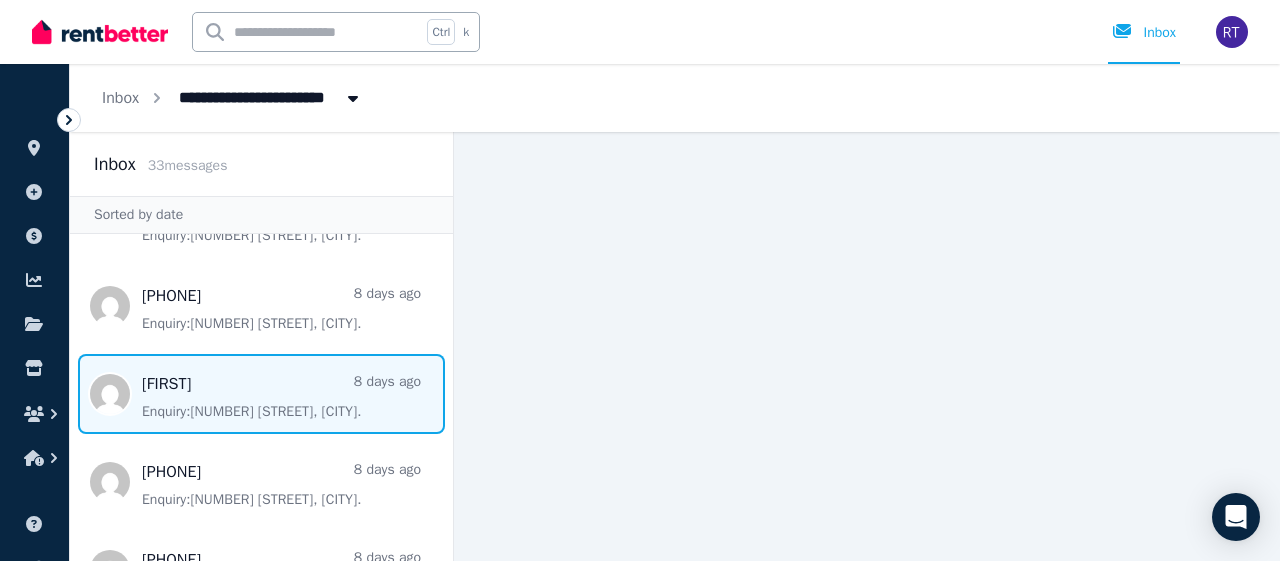click at bounding box center (261, 394) 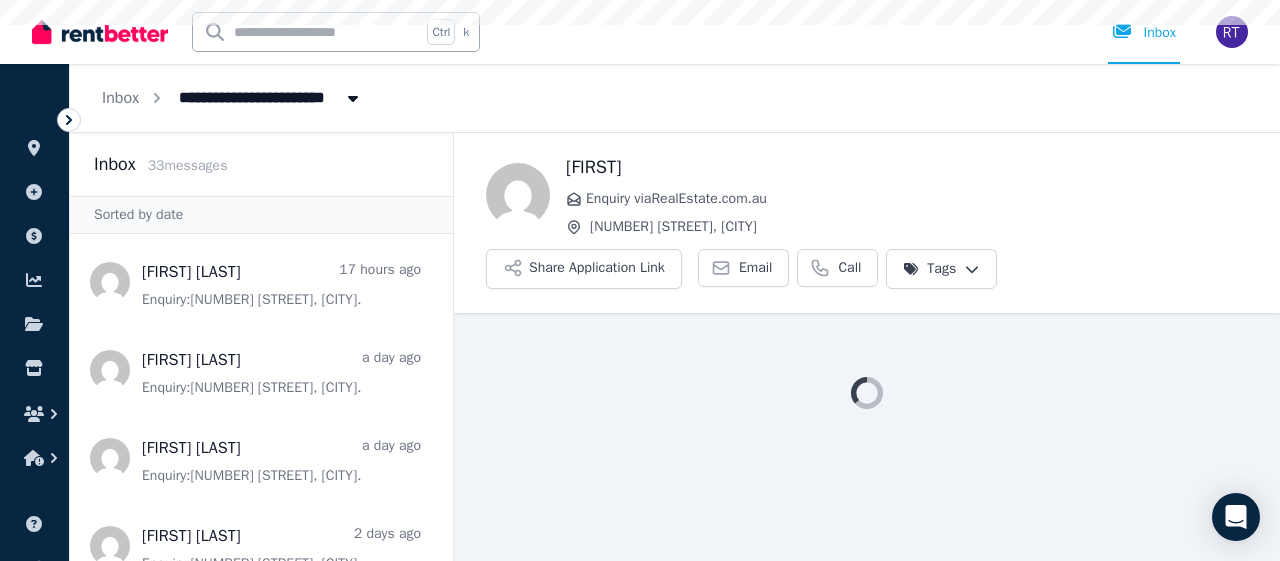 scroll, scrollTop: 0, scrollLeft: 0, axis: both 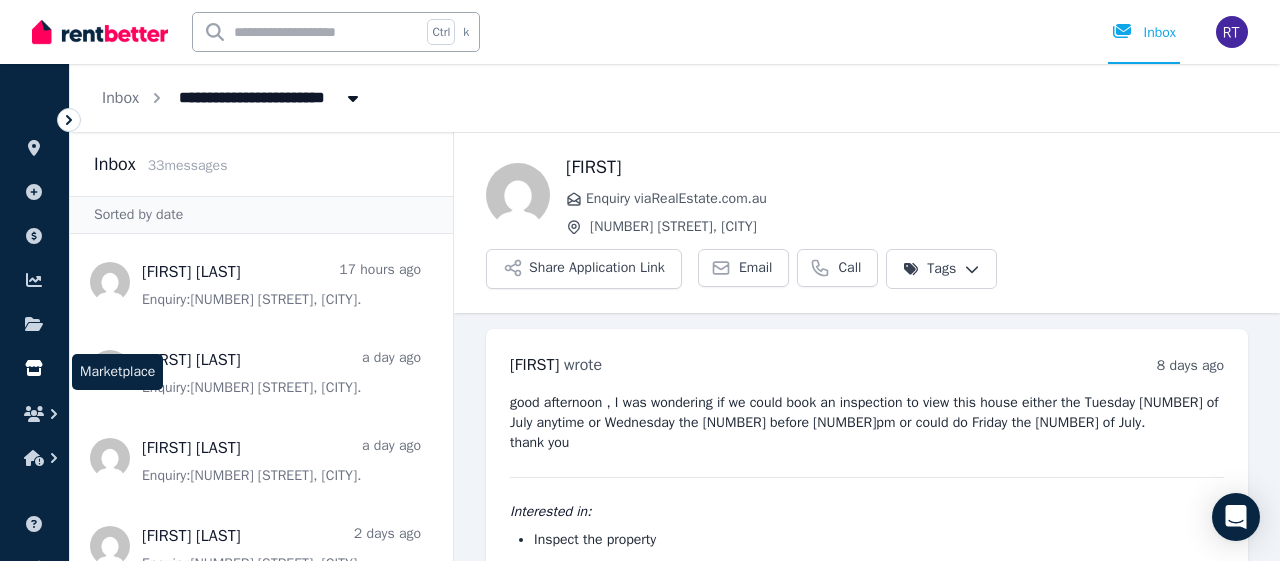 click 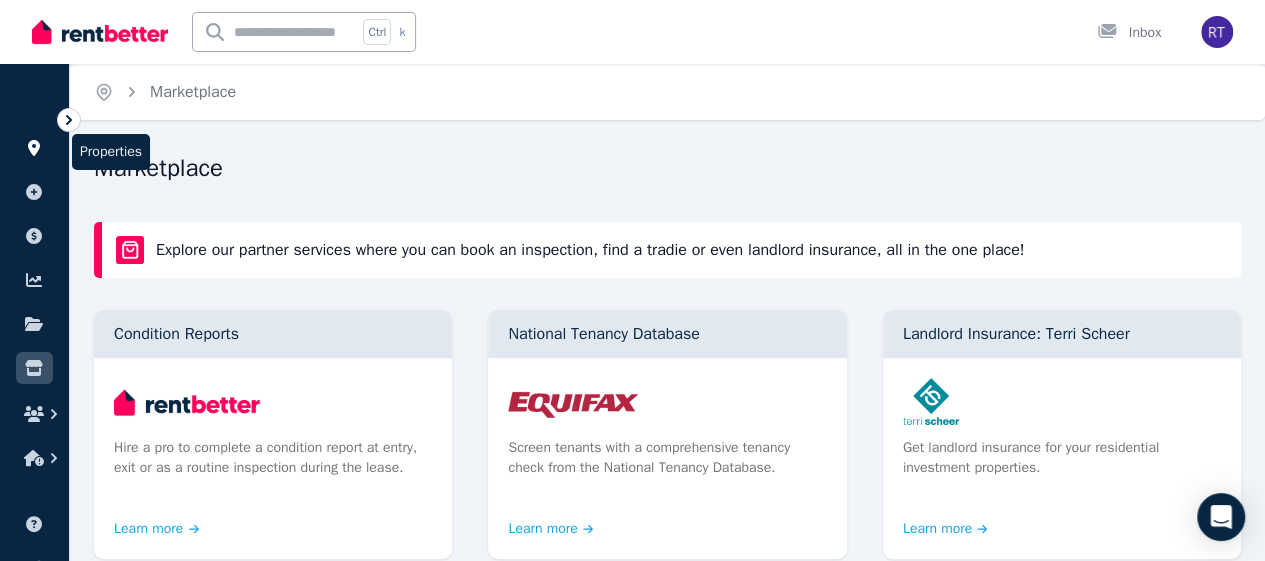 click 